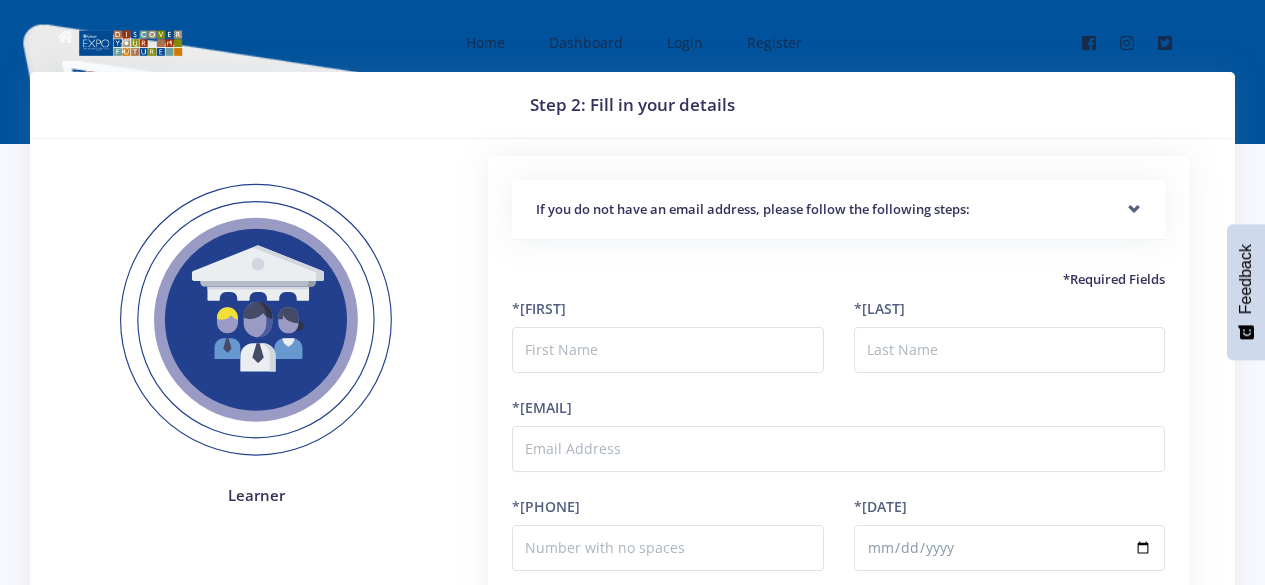 scroll, scrollTop: 0, scrollLeft: 0, axis: both 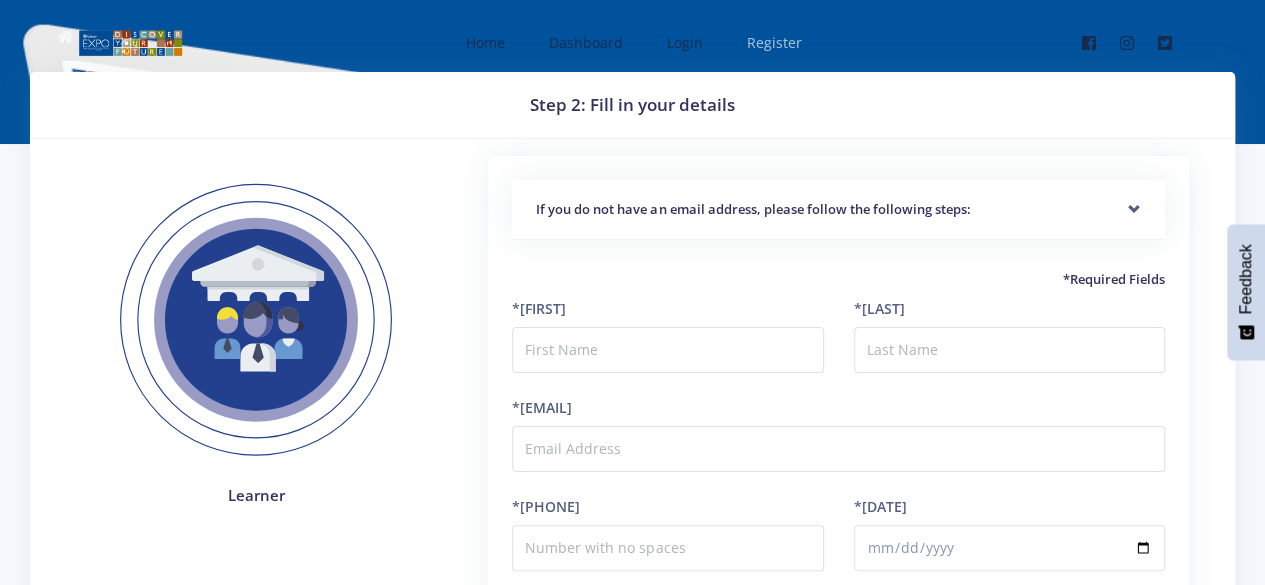 click on "Register" at bounding box center [772, 42] 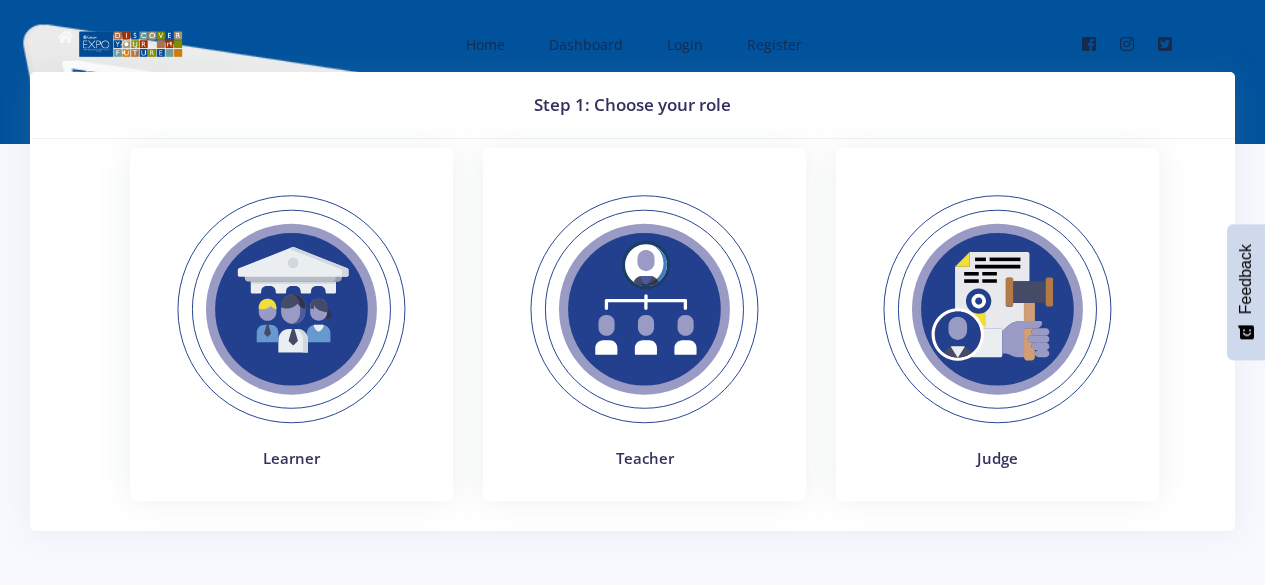 scroll, scrollTop: 0, scrollLeft: 0, axis: both 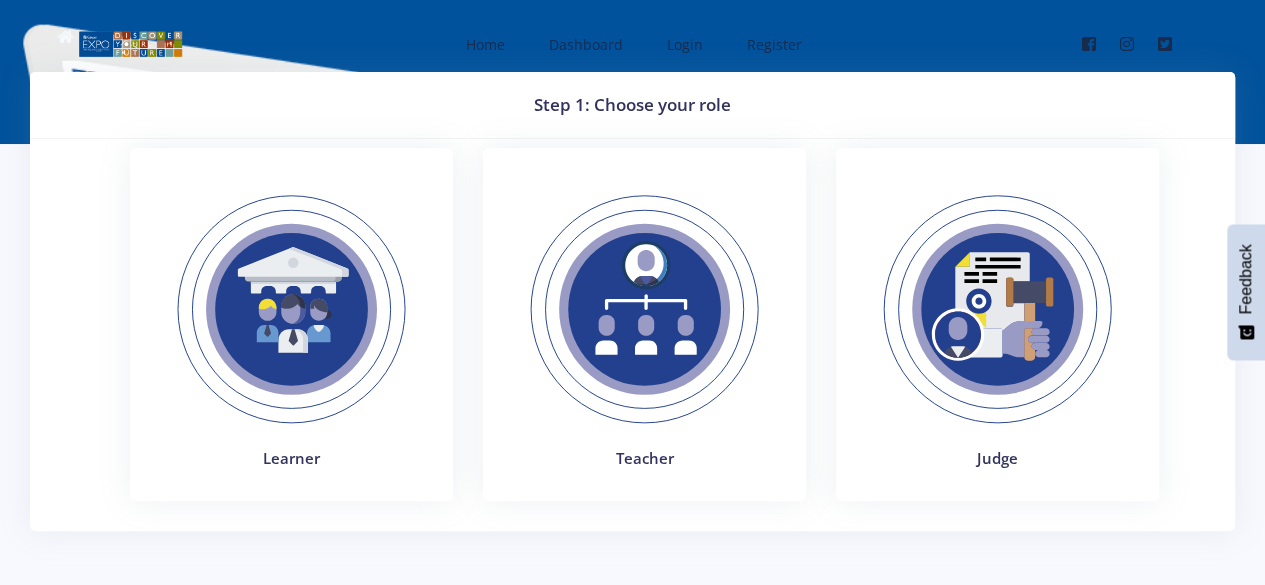 click at bounding box center (291, 309) 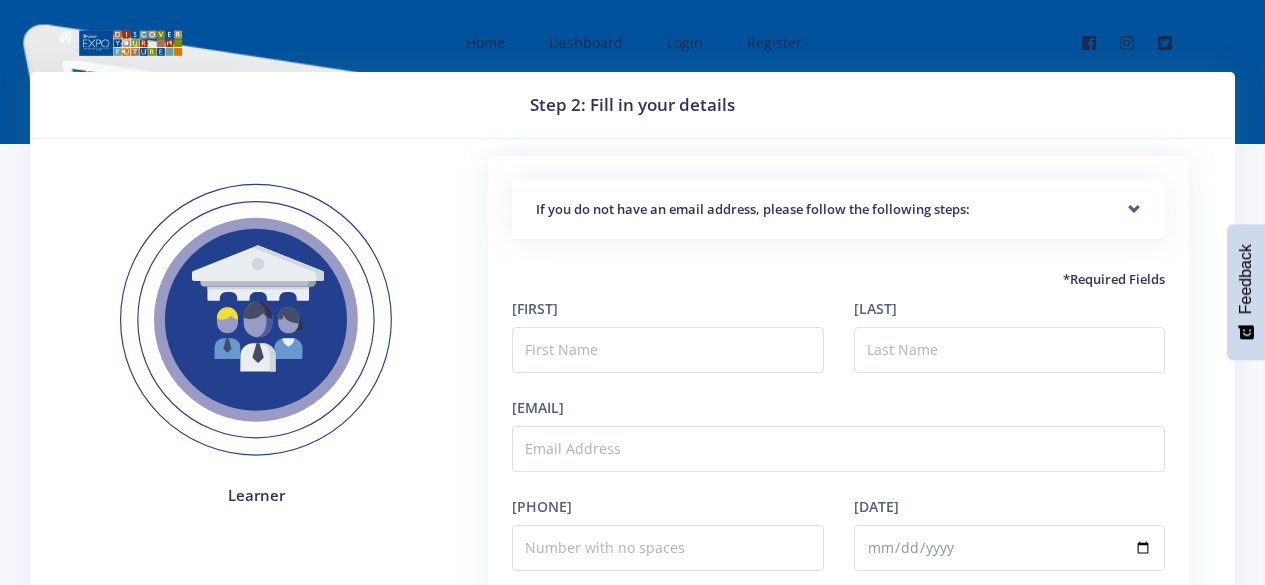 scroll, scrollTop: 0, scrollLeft: 0, axis: both 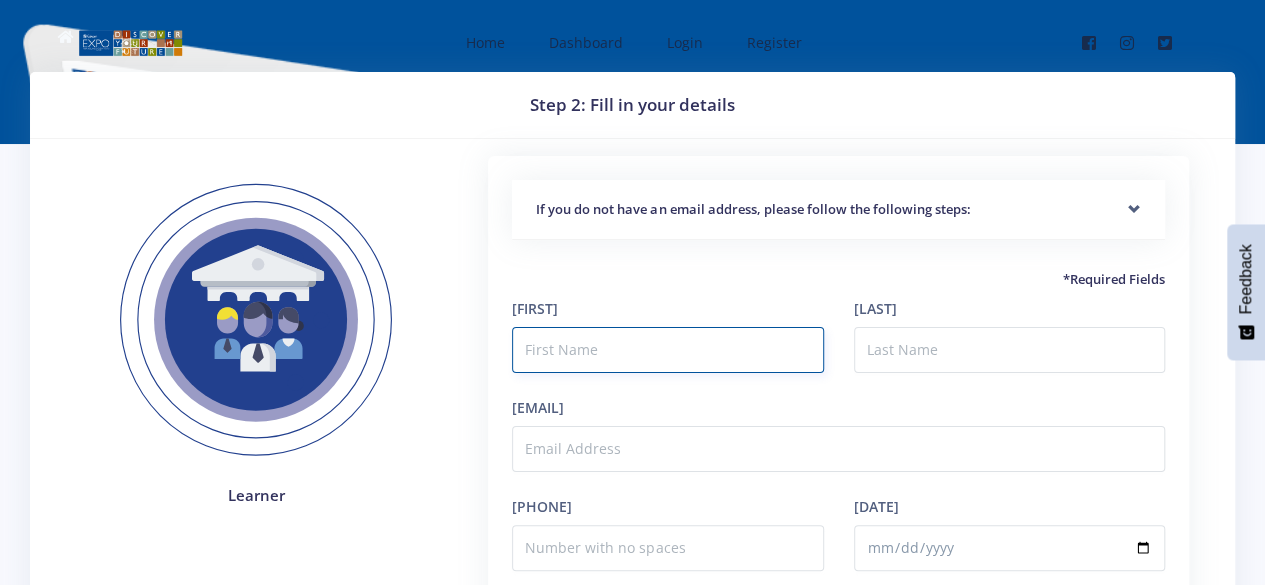 click at bounding box center [667, 350] 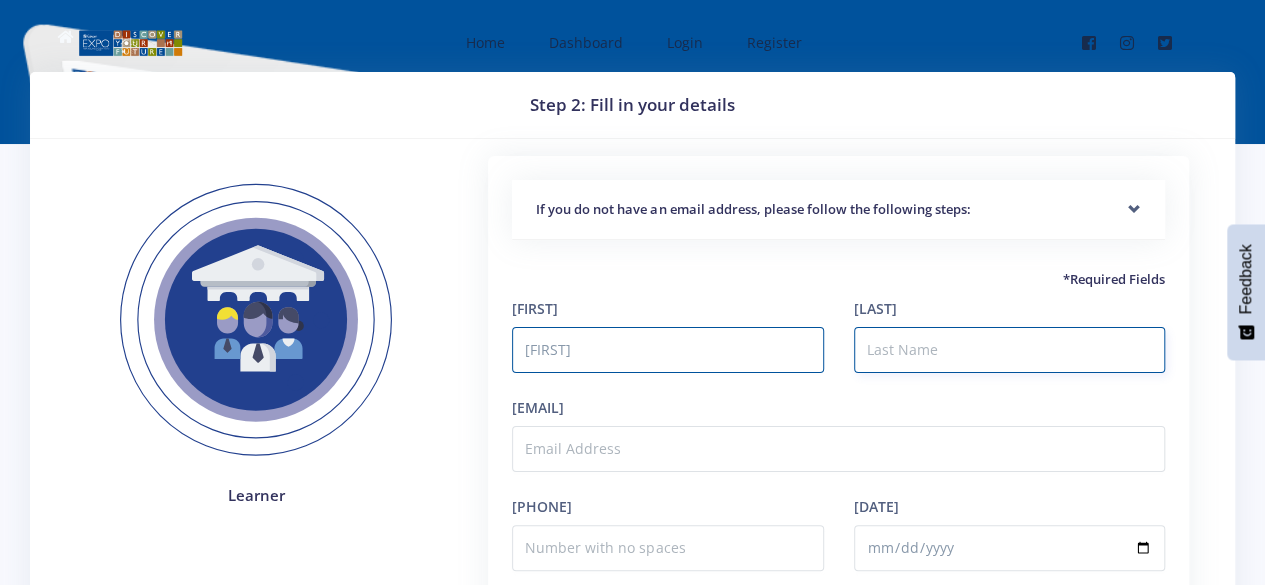 type on "[LAST]" 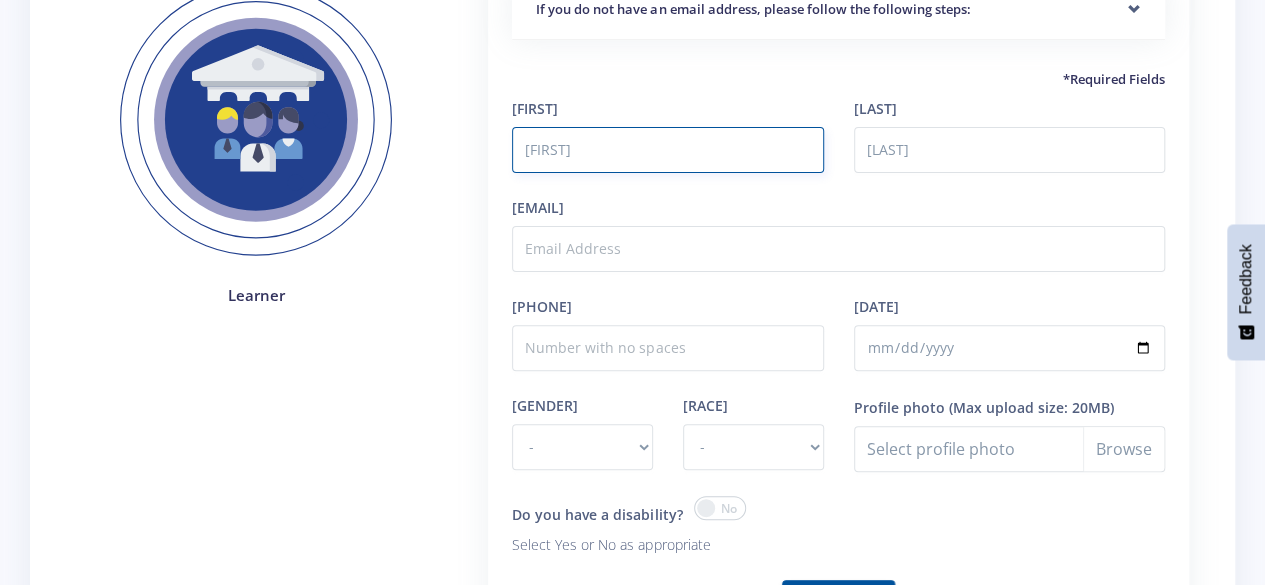 scroll, scrollTop: 218, scrollLeft: 0, axis: vertical 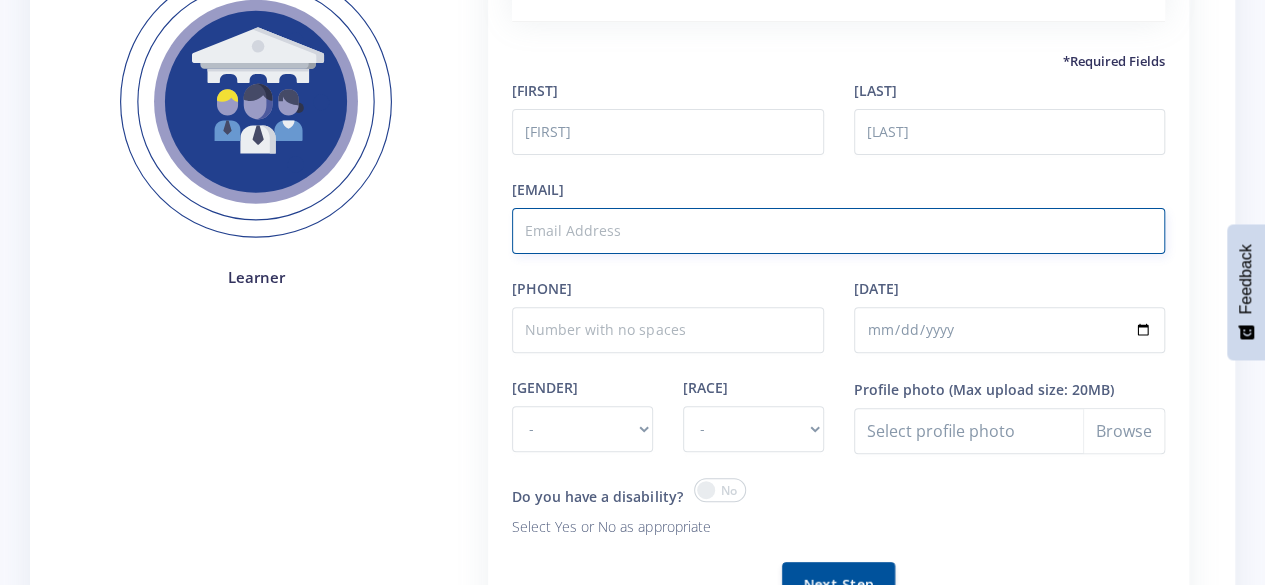 click on "[EMAIL]" at bounding box center (838, 231) 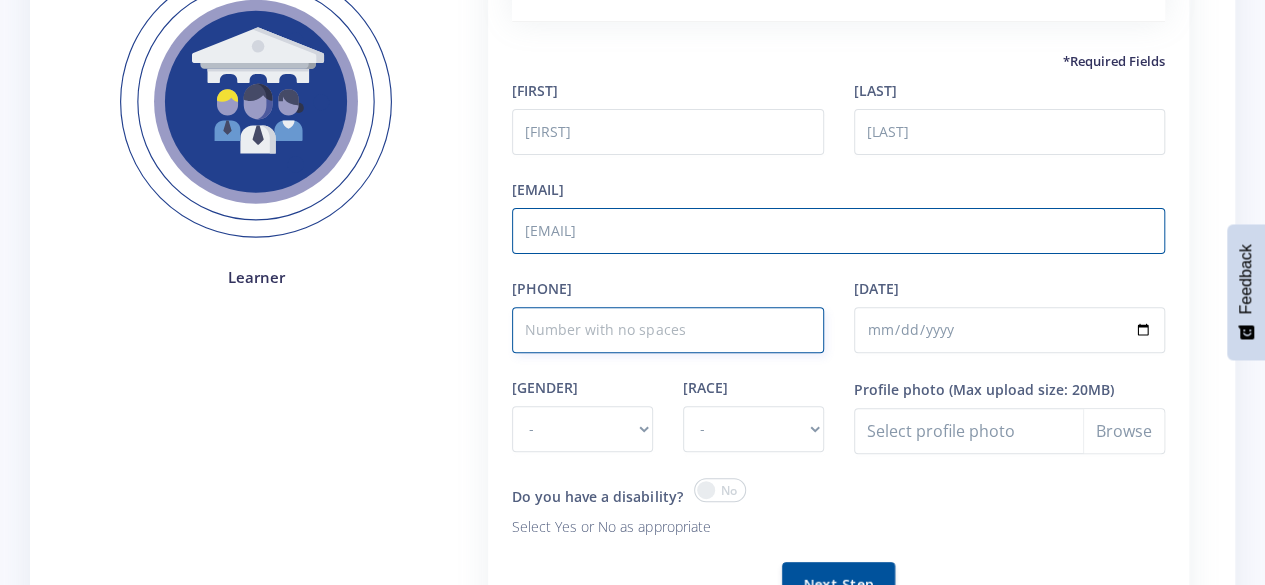 click on "[PHONE]" at bounding box center [667, 330] 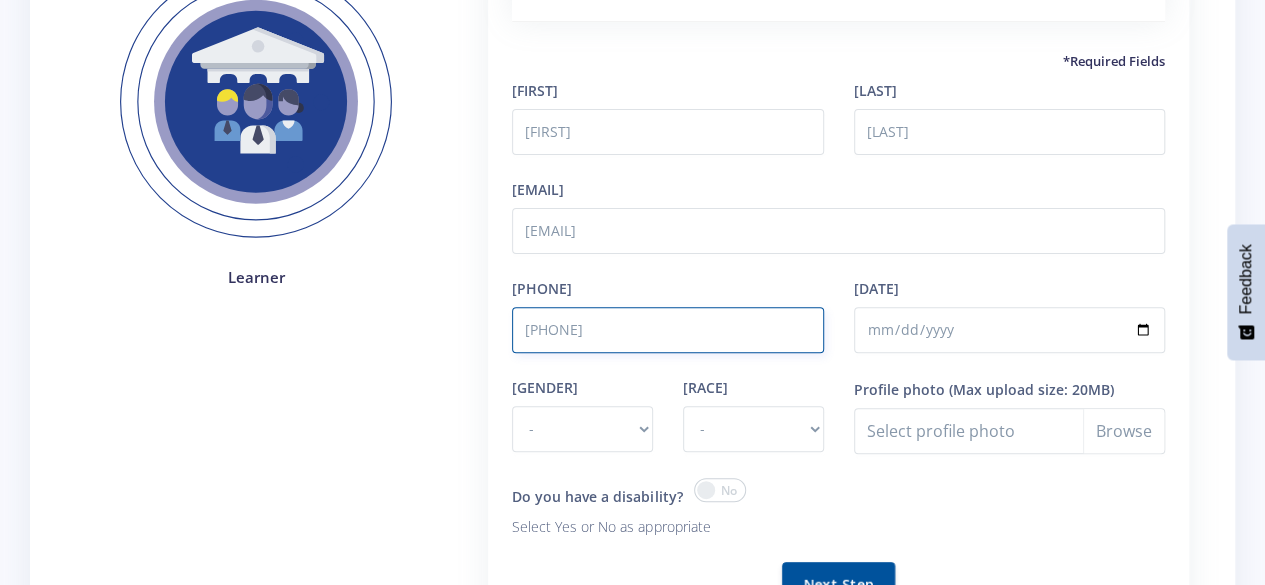 type on "[PHONE]" 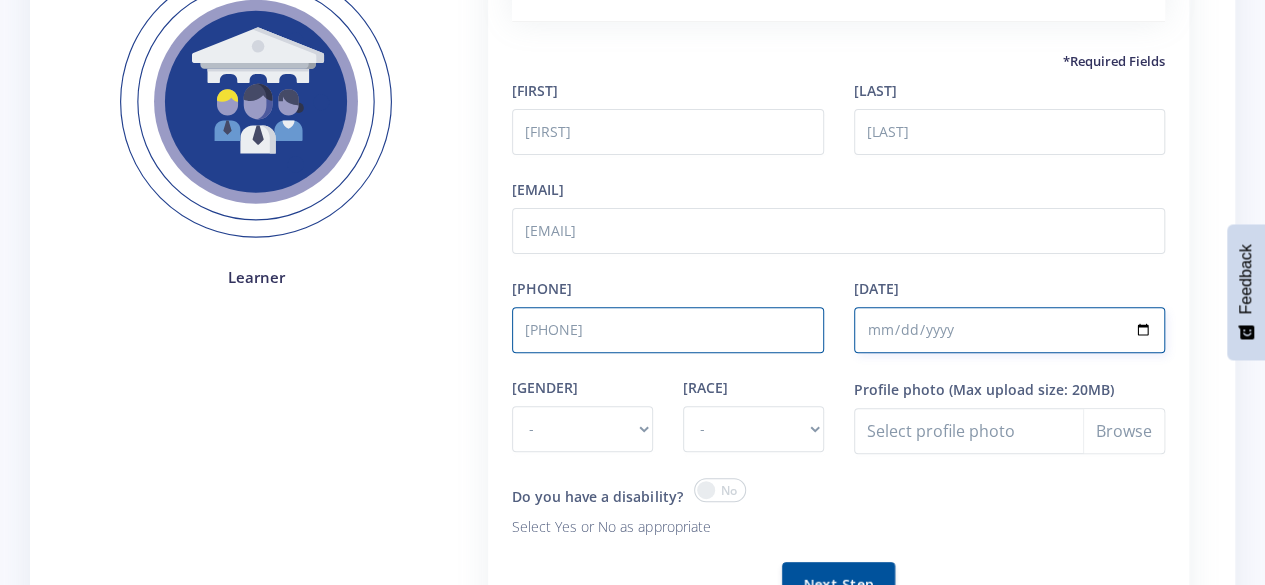 click on "[DATE]" at bounding box center [1009, 330] 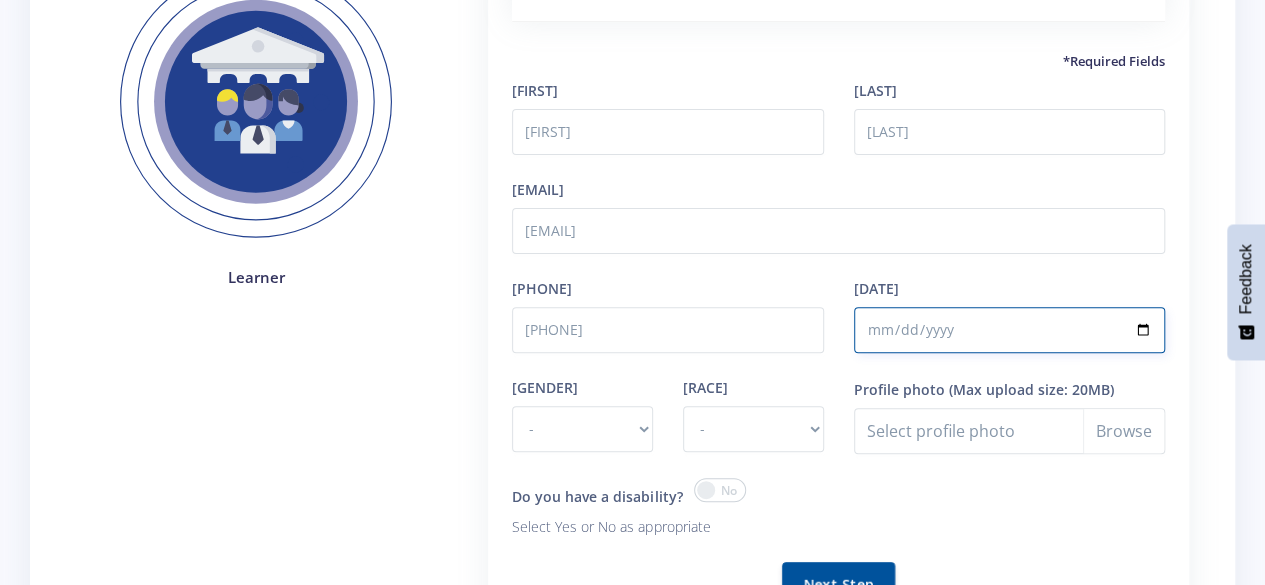 click on "[DATE]" at bounding box center (1009, 330) 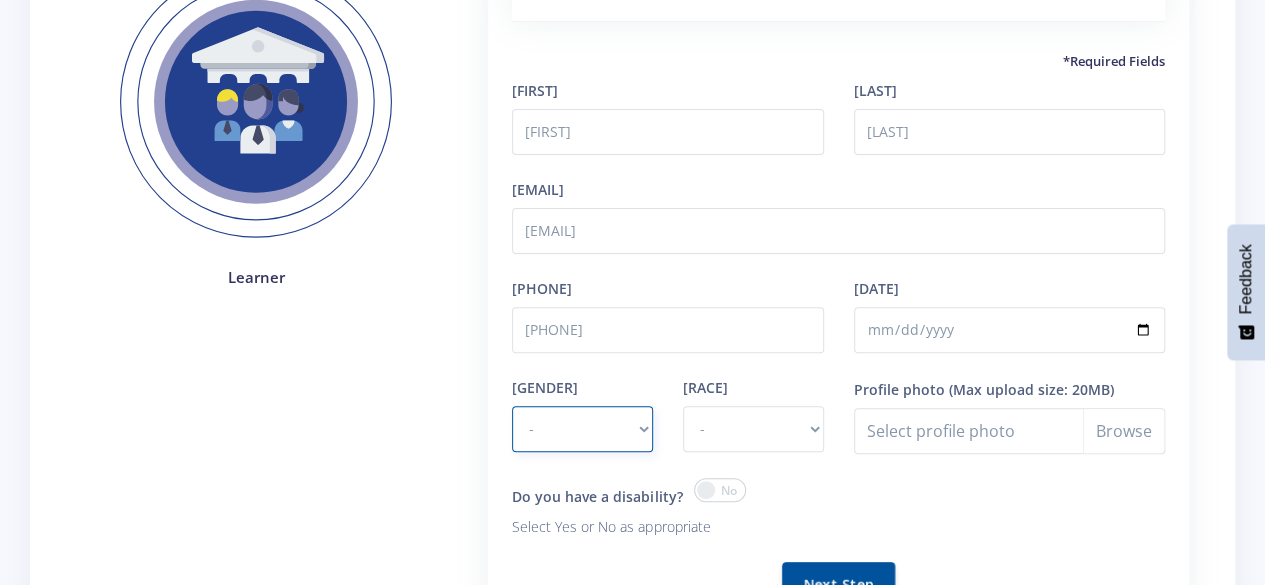 click on "-
Male
Female" at bounding box center [582, 429] 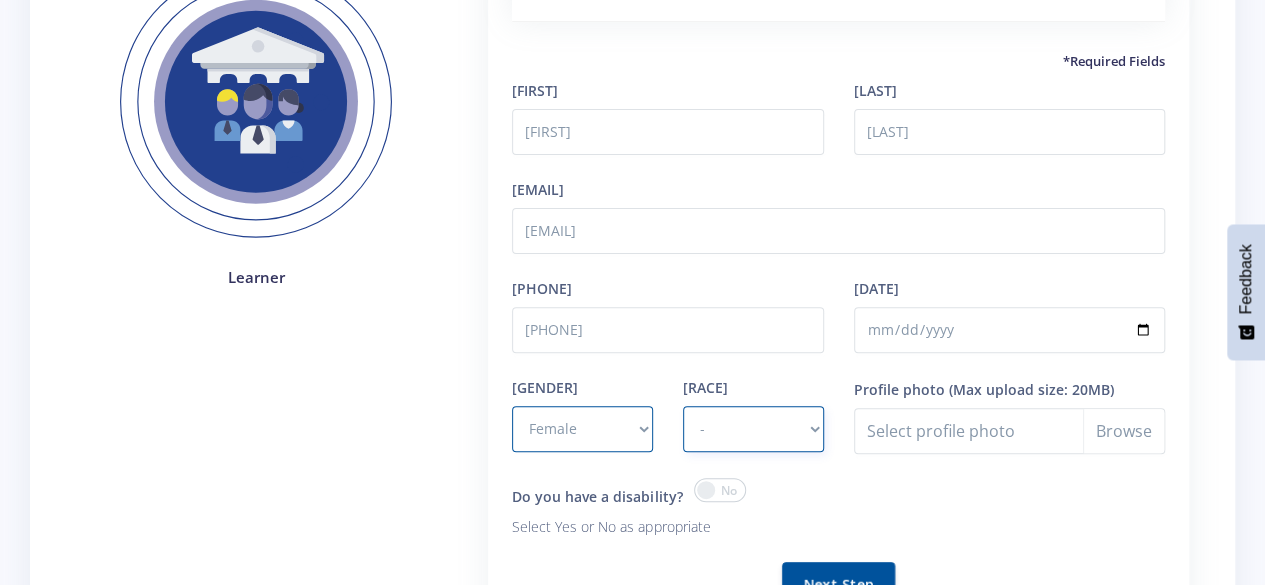 click on "-
African
Asian
Coloured
Indian
White
Other" at bounding box center (753, 429) 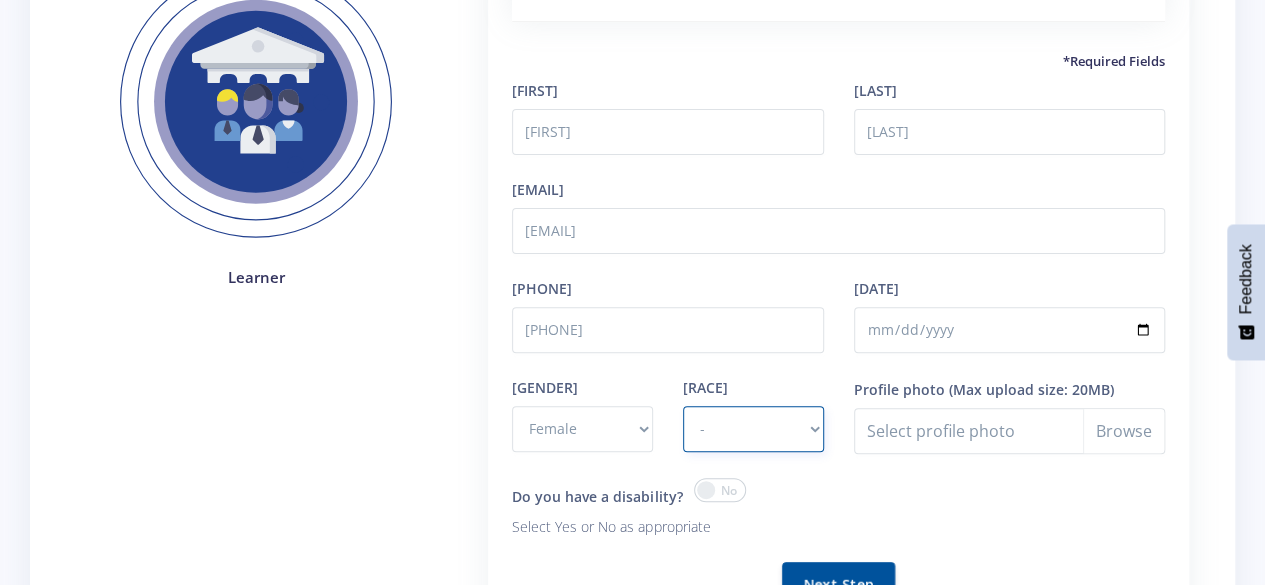 select on "White" 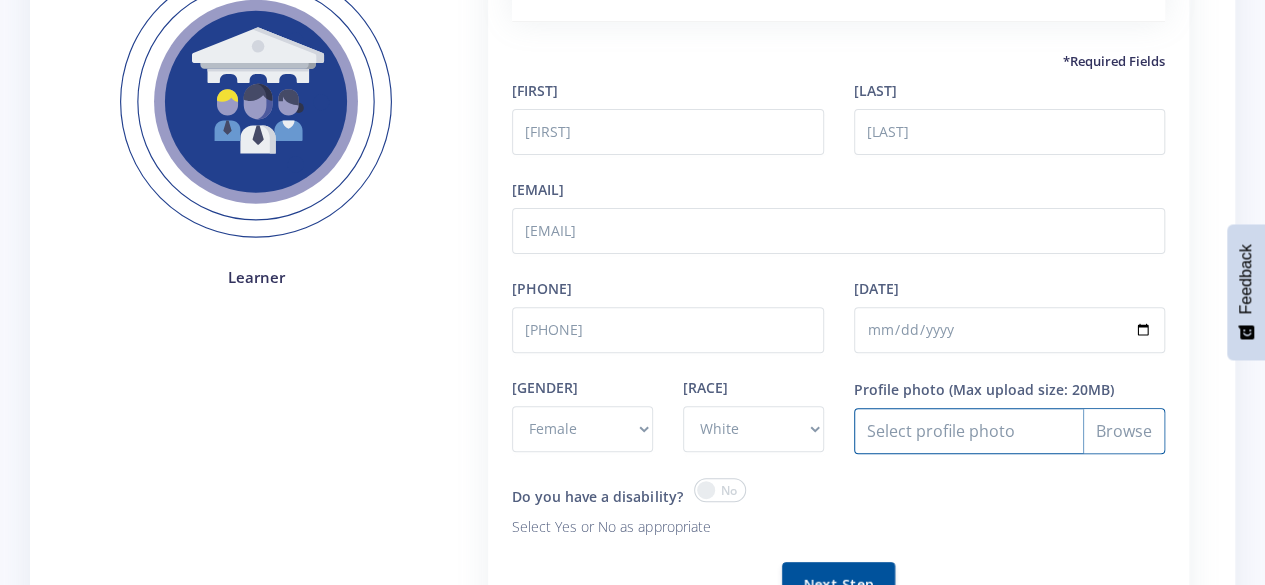 click on "Profile photo" at bounding box center (1009, 431) 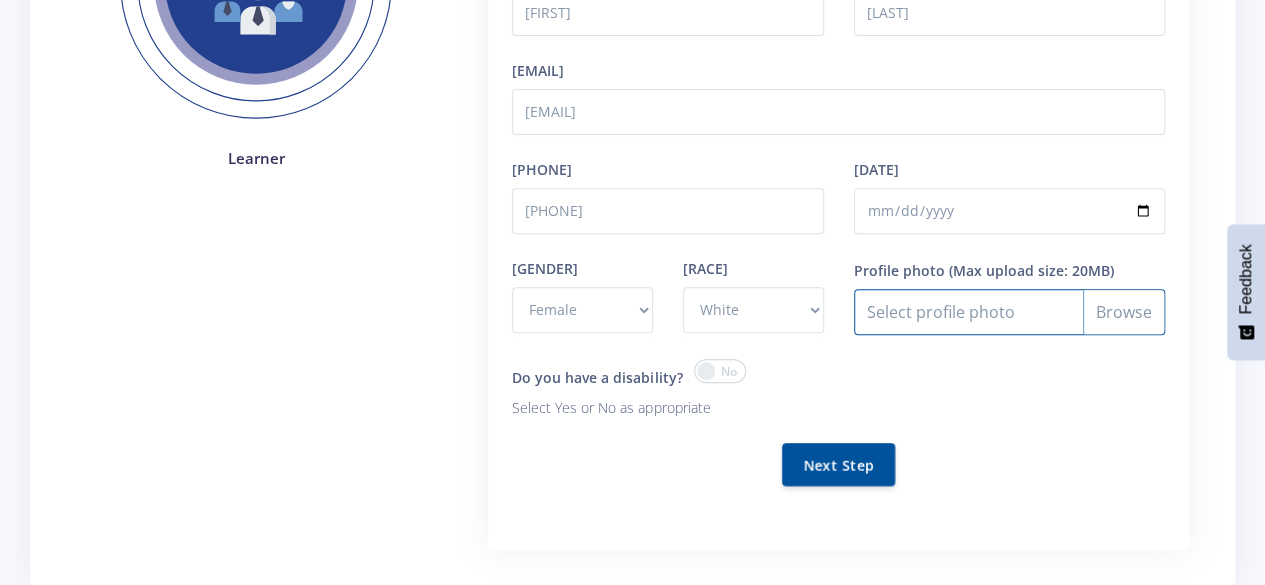 scroll, scrollTop: 351, scrollLeft: 0, axis: vertical 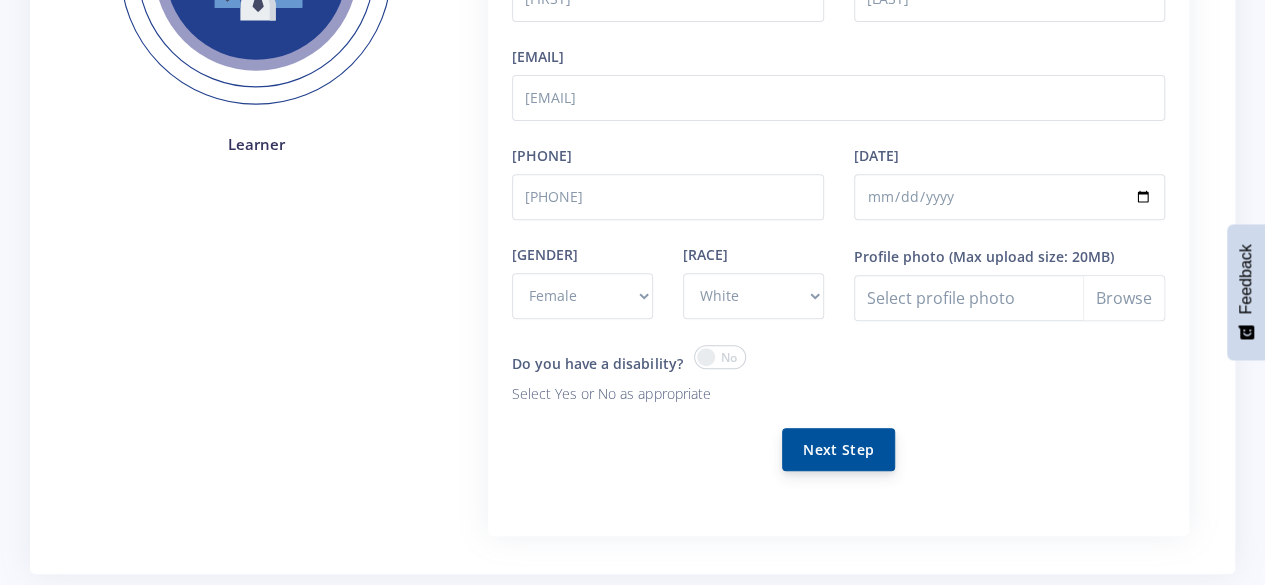 click on "Next
Step" at bounding box center [838, 449] 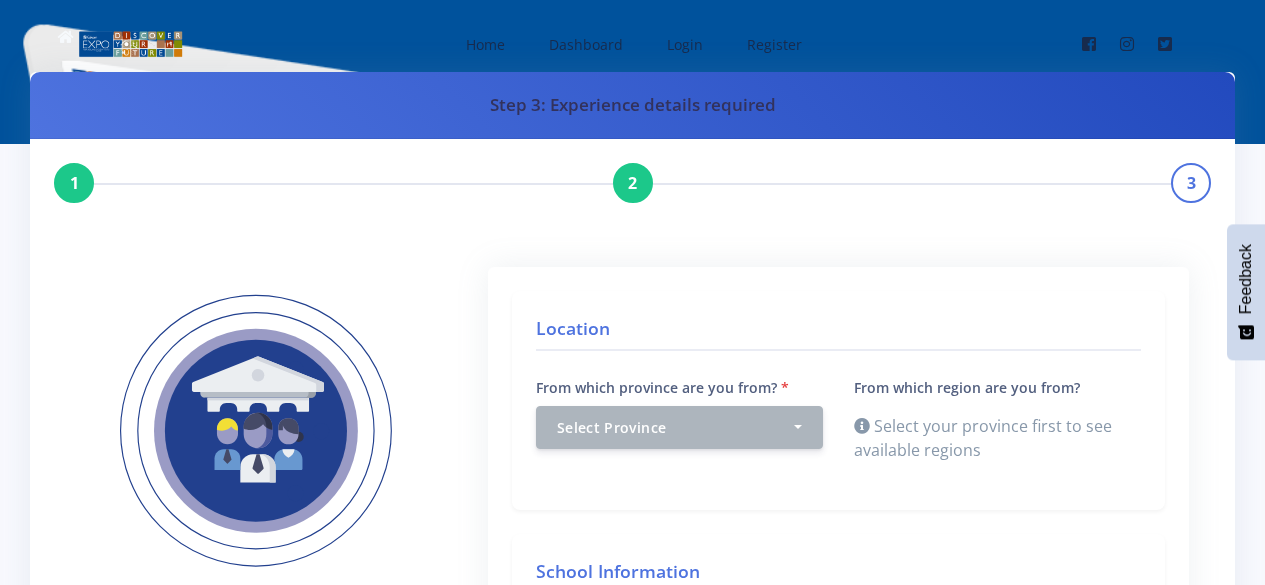 scroll, scrollTop: 0, scrollLeft: 0, axis: both 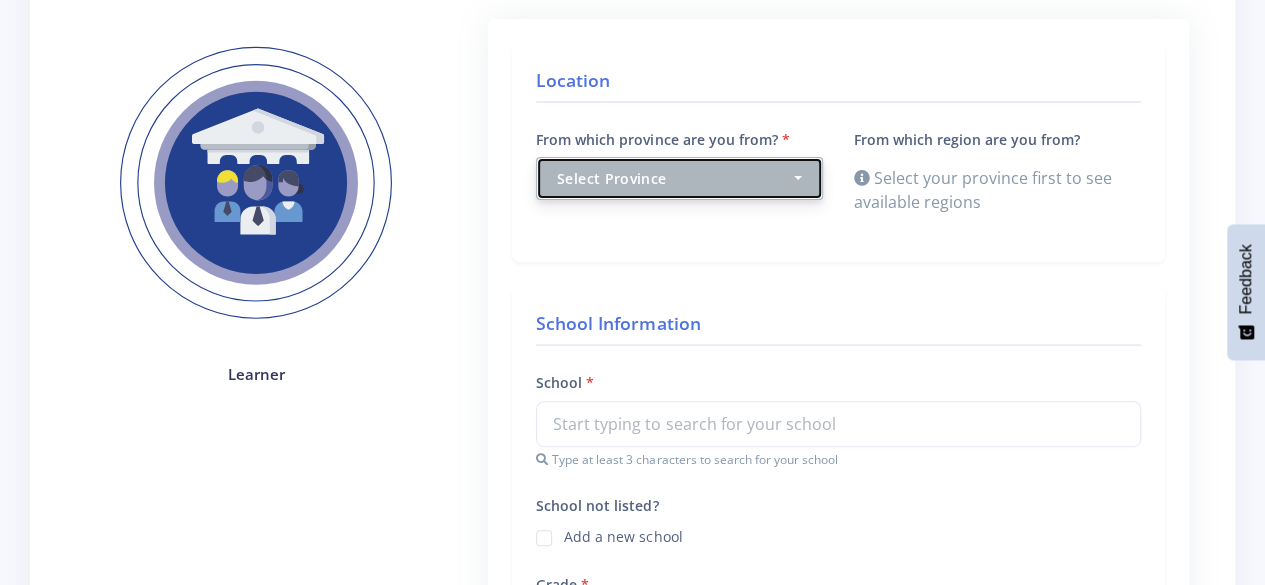 click on "Select Province" at bounding box center (679, 178) 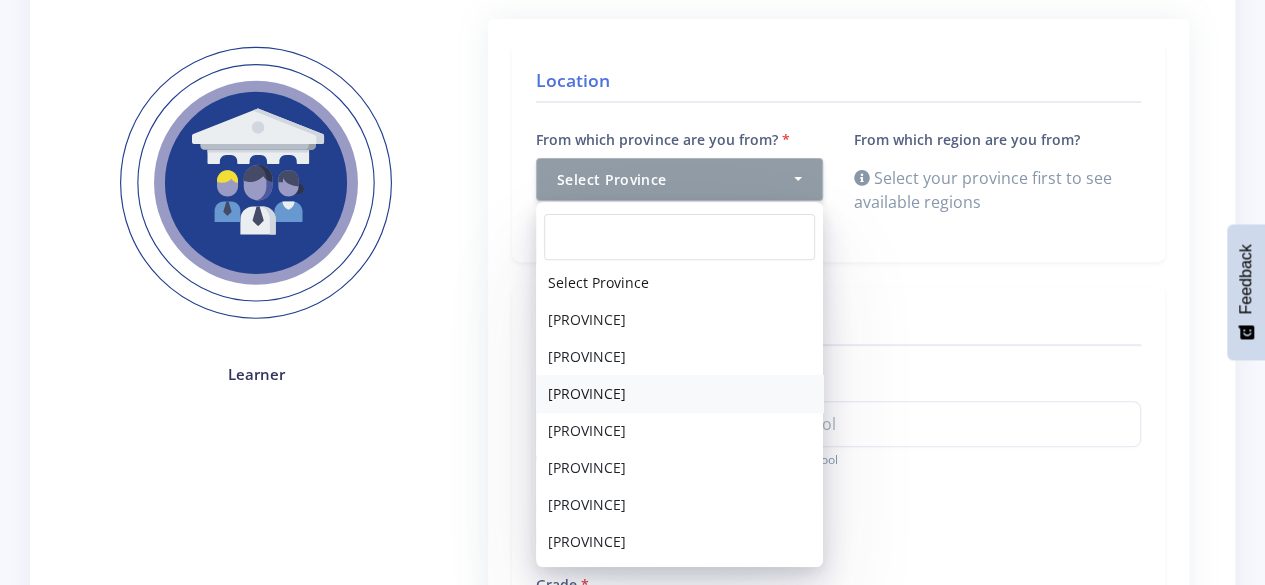 click on "Northern Cape" at bounding box center (679, 393) 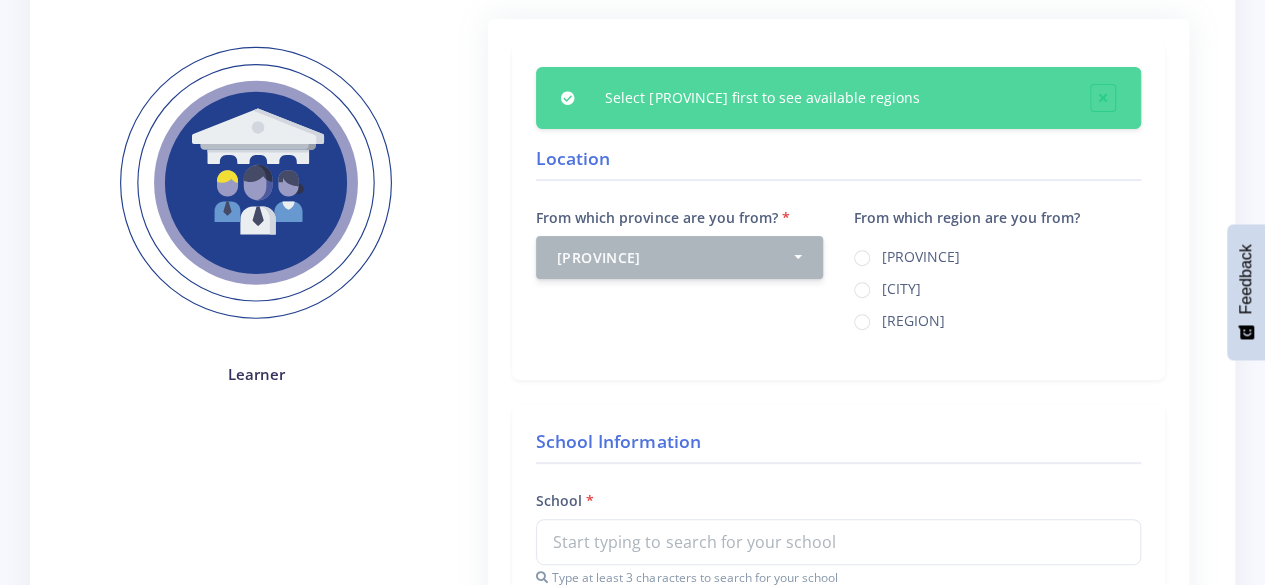 click on "Kimberley" at bounding box center (901, 286) 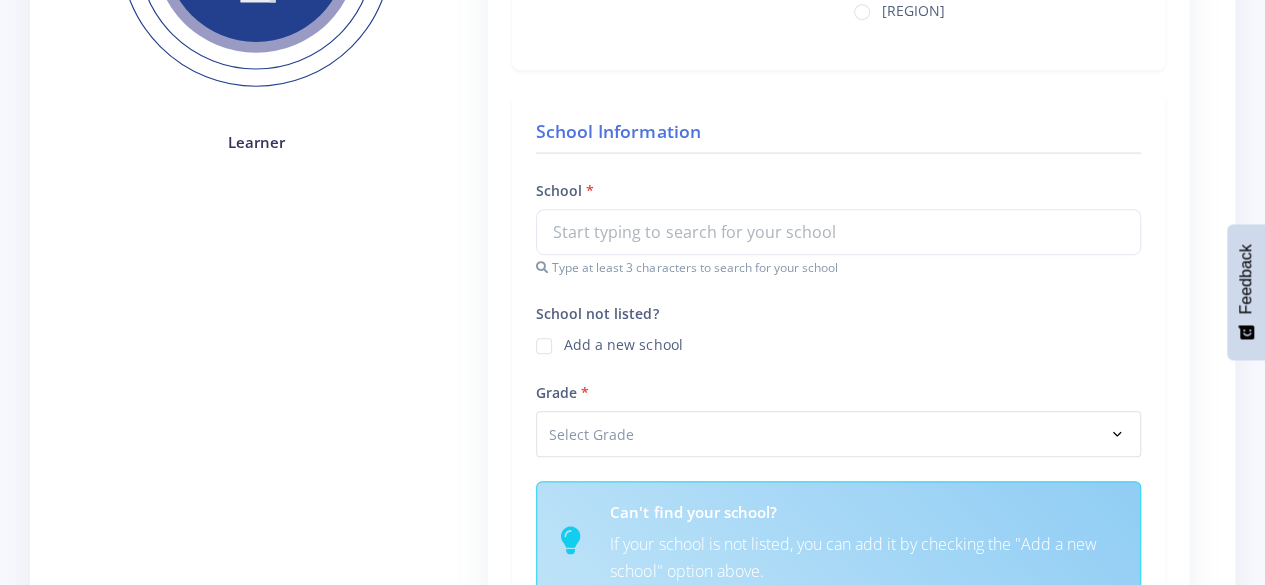 scroll, scrollTop: 501, scrollLeft: 0, axis: vertical 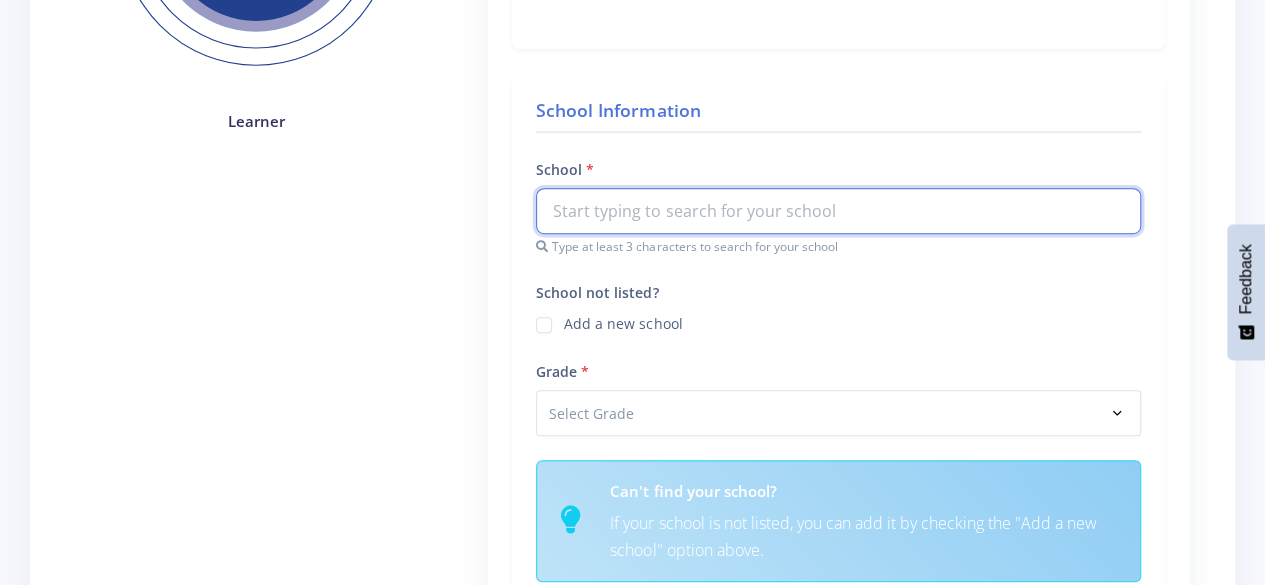 click at bounding box center [838, 211] 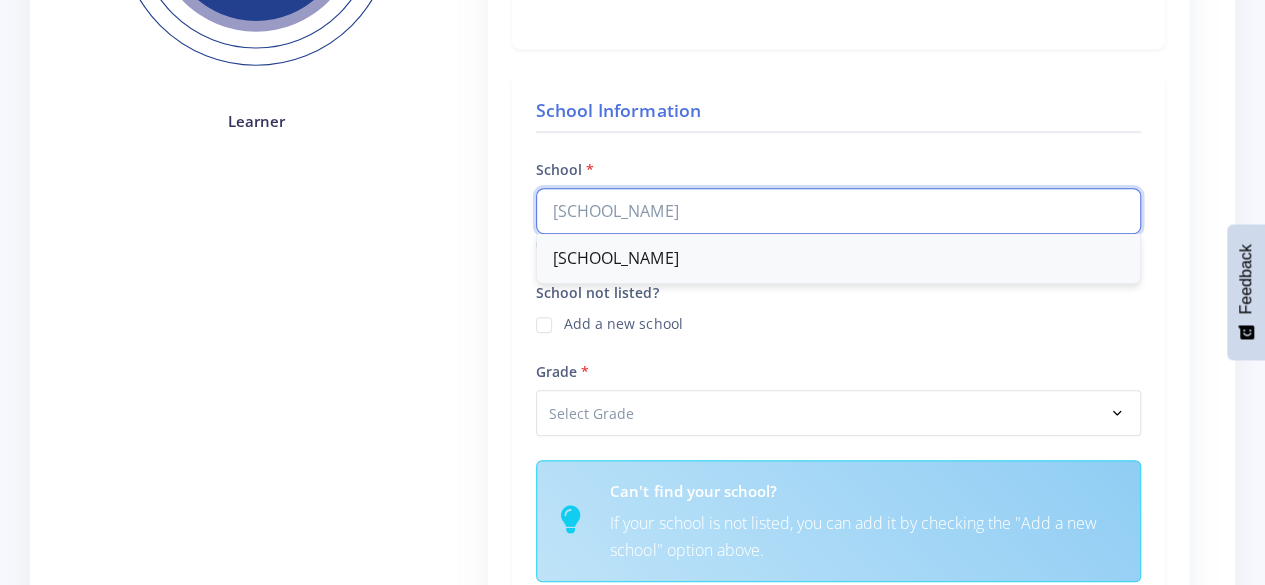 type on "hoerskool vaa" 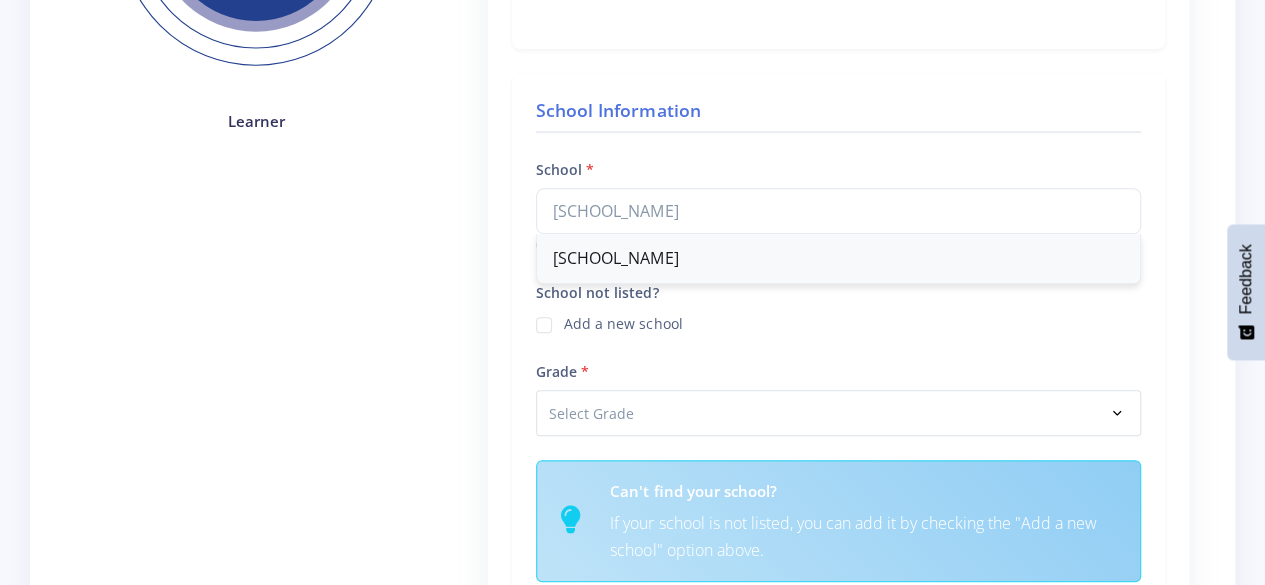 click on "Hoërskool Vaalharts" at bounding box center (838, 258) 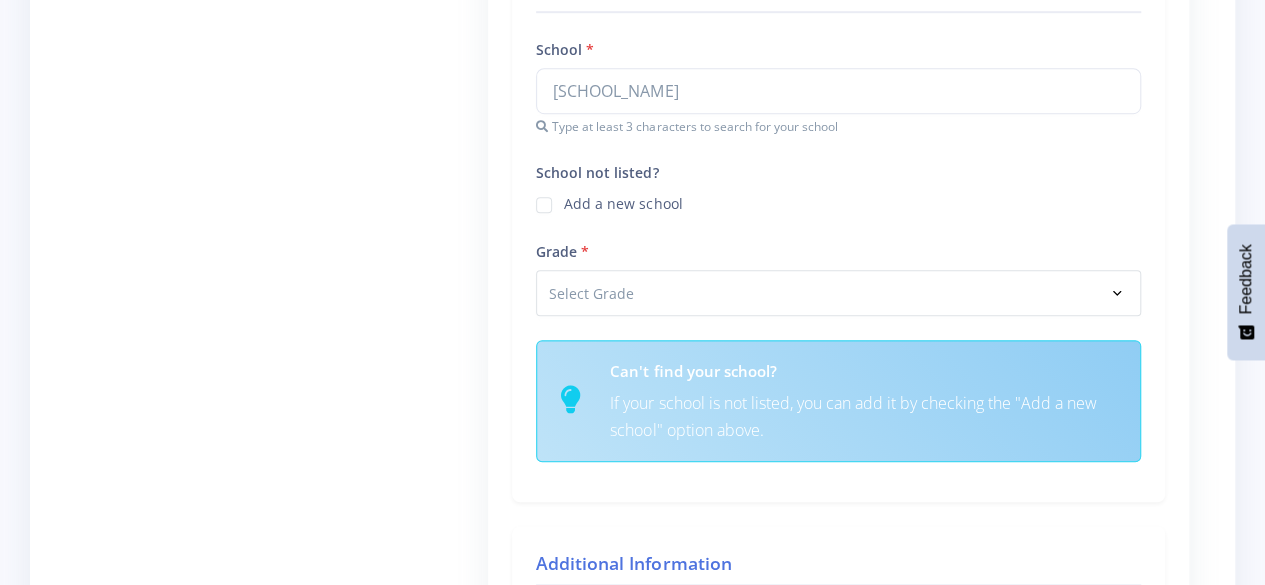 scroll, scrollTop: 712, scrollLeft: 0, axis: vertical 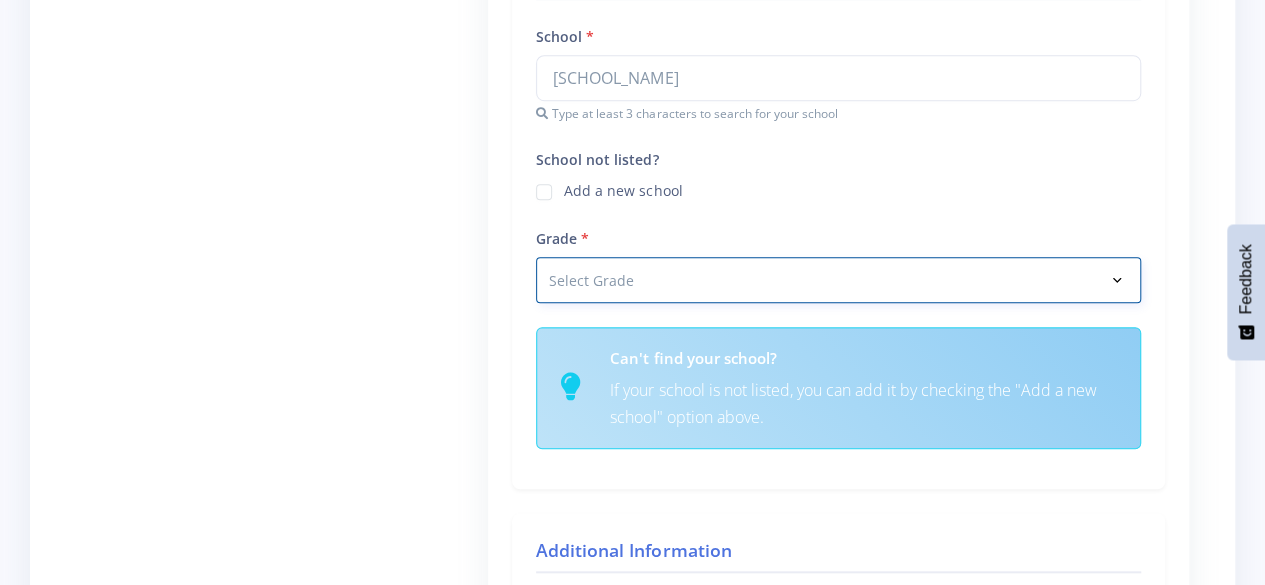 click on "Select Grade
Grade 4
Grade 5
Grade 6
Grade 7" at bounding box center (838, 280) 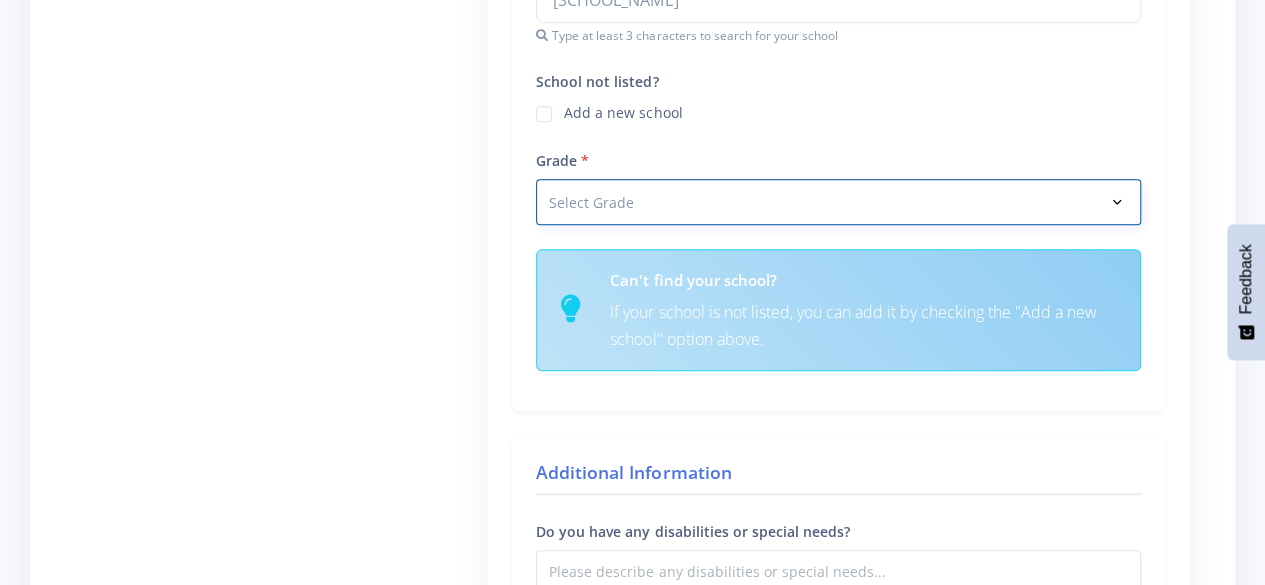 select on "Grade 10" 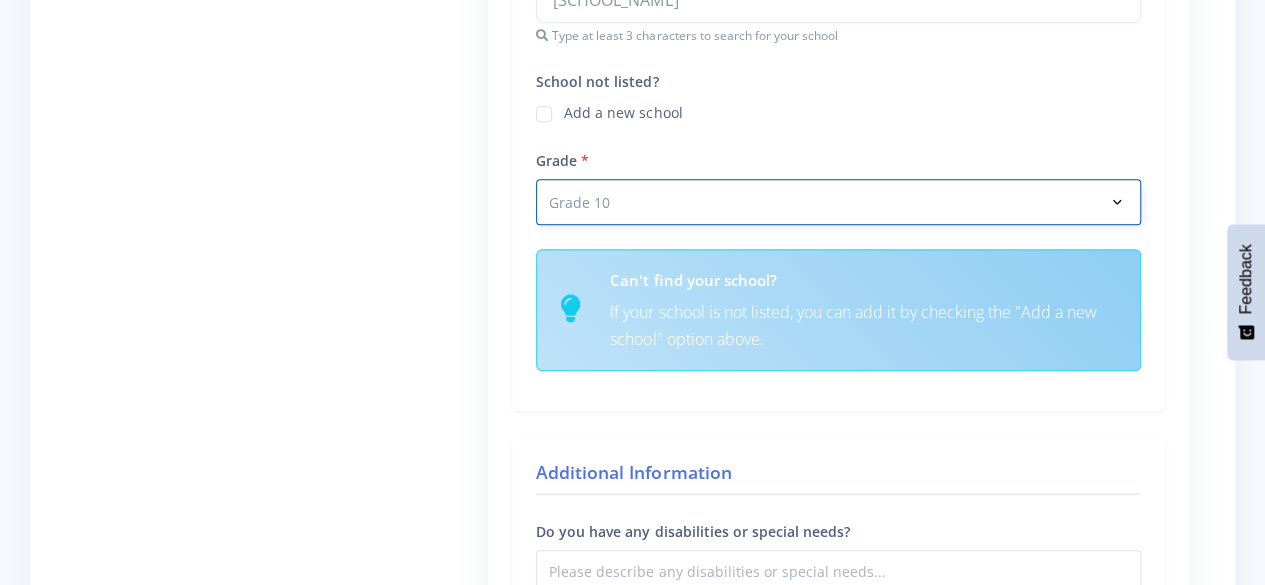 click on "Select Grade
Grade 4
Grade 5
Grade 6
Grade 7" at bounding box center (838, 202) 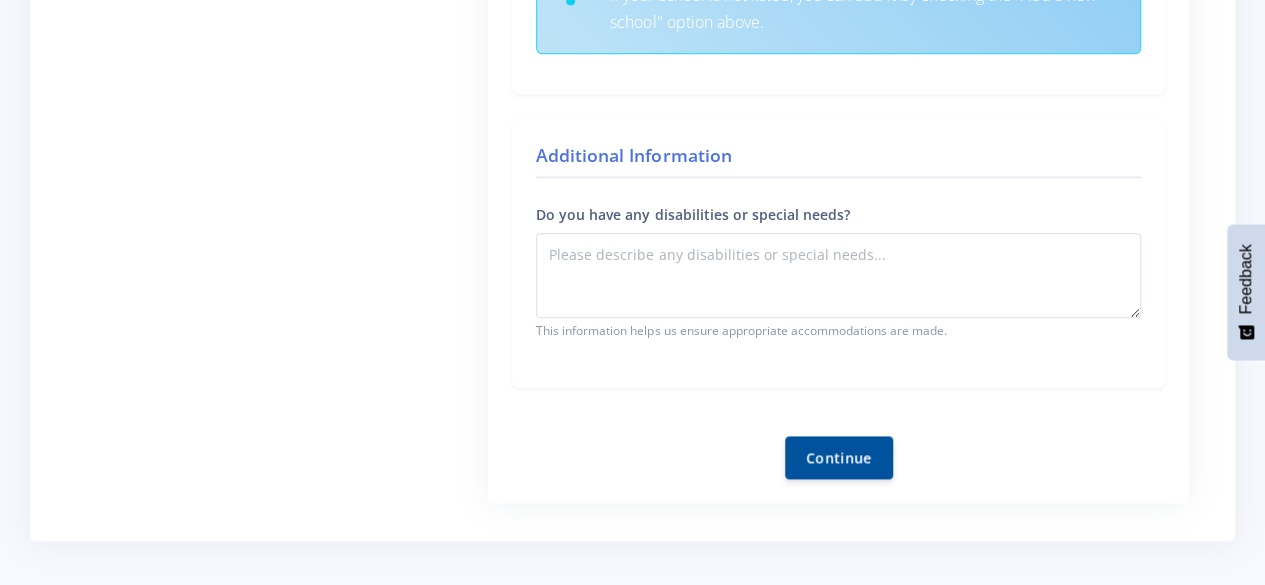 scroll, scrollTop: 1044, scrollLeft: 0, axis: vertical 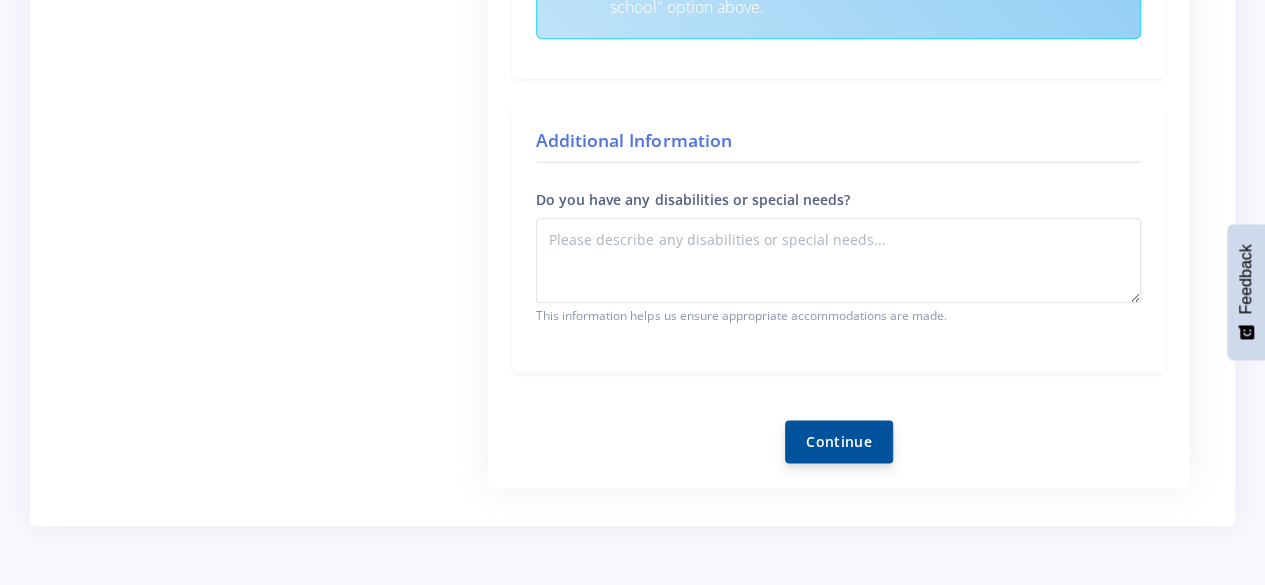 click on "Continue" at bounding box center (839, 441) 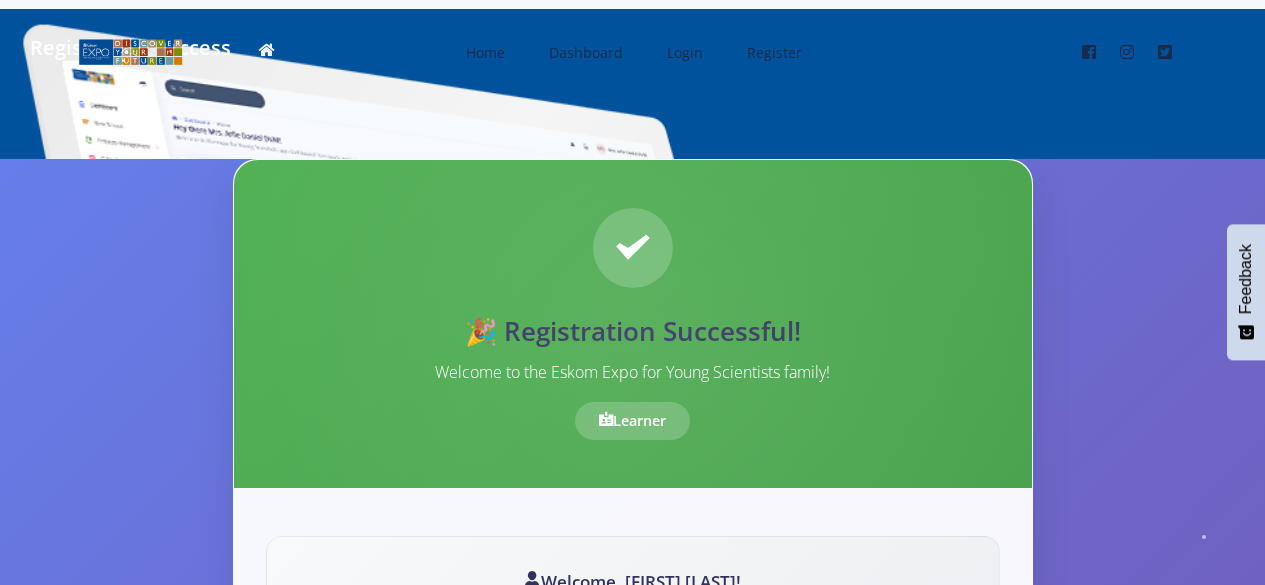 scroll, scrollTop: 0, scrollLeft: 0, axis: both 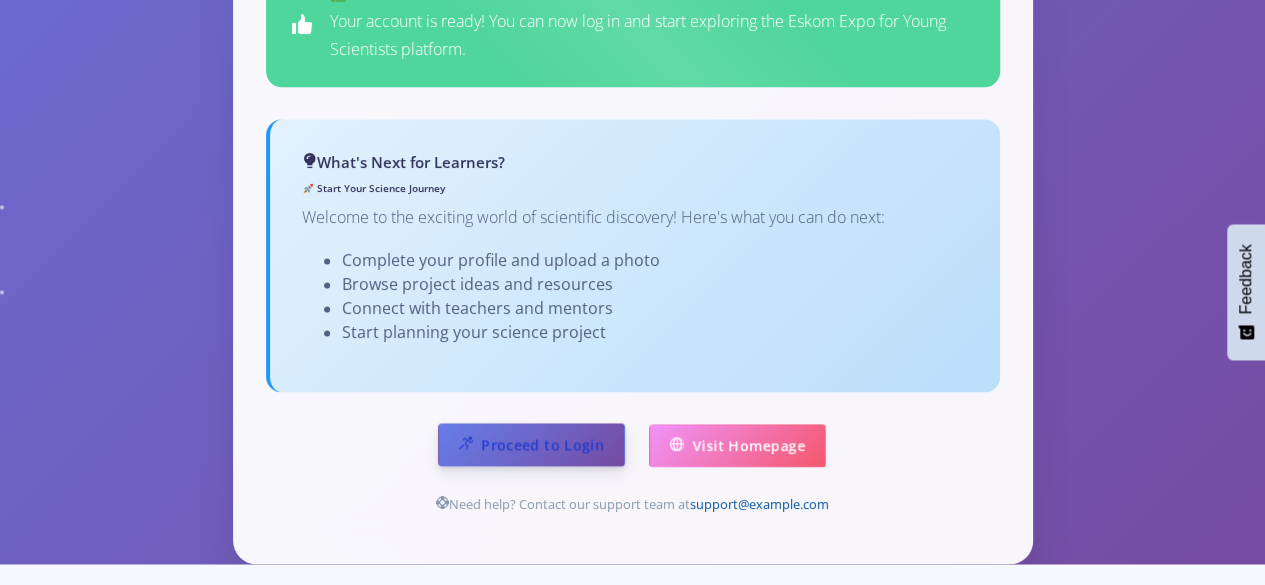 click on "Proceed to Login" at bounding box center [531, 444] 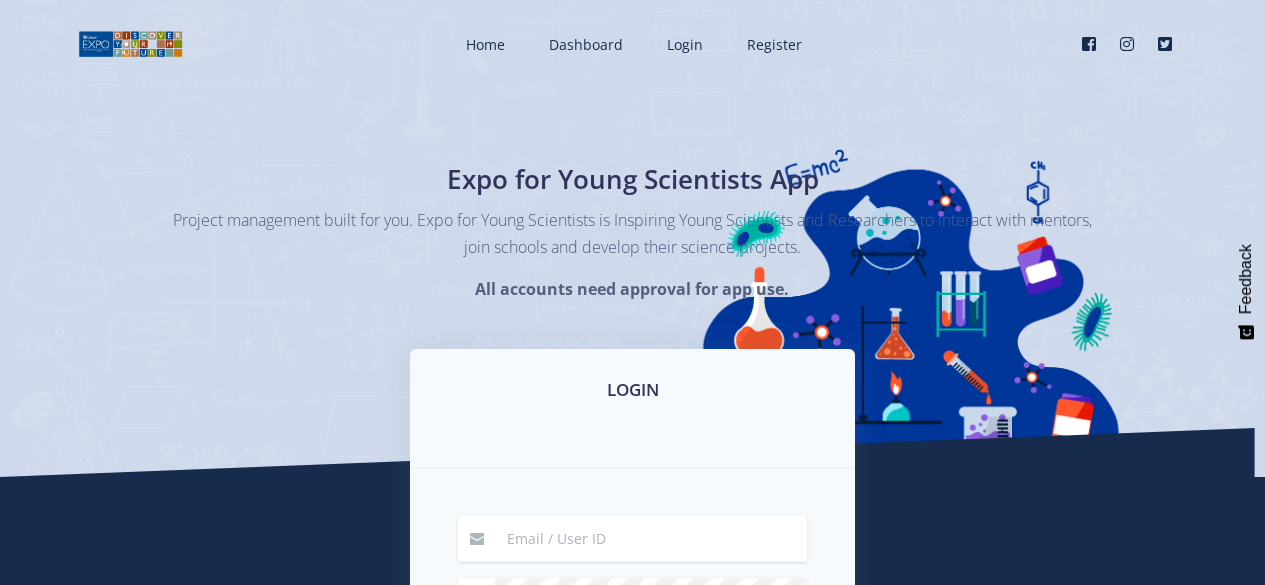 scroll, scrollTop: 0, scrollLeft: 0, axis: both 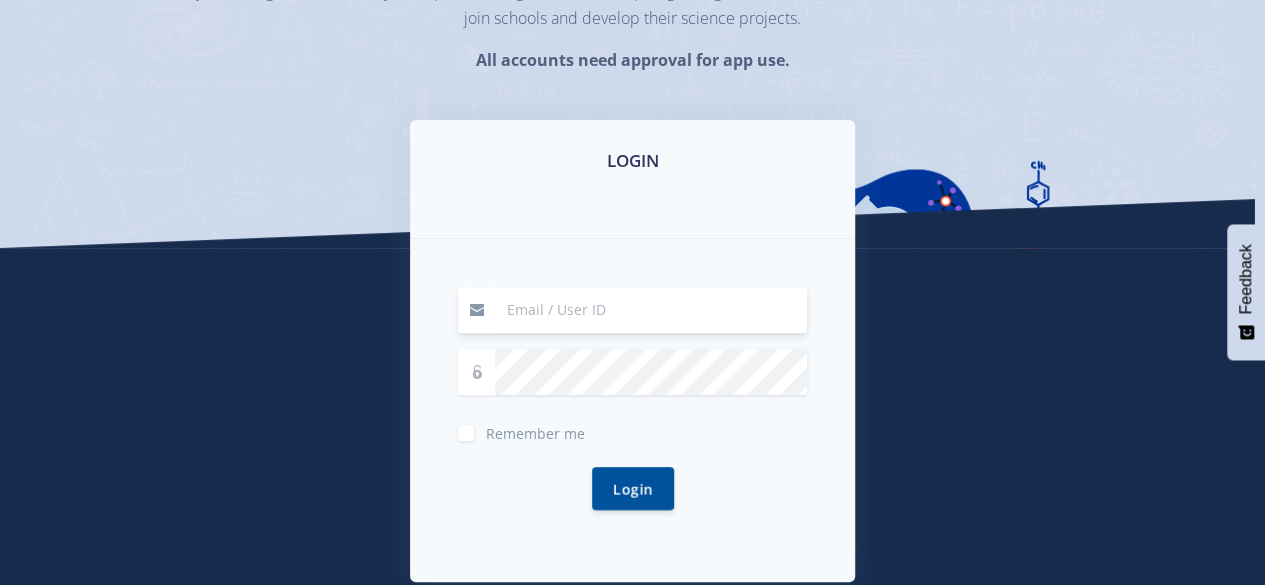 click at bounding box center [651, 310] 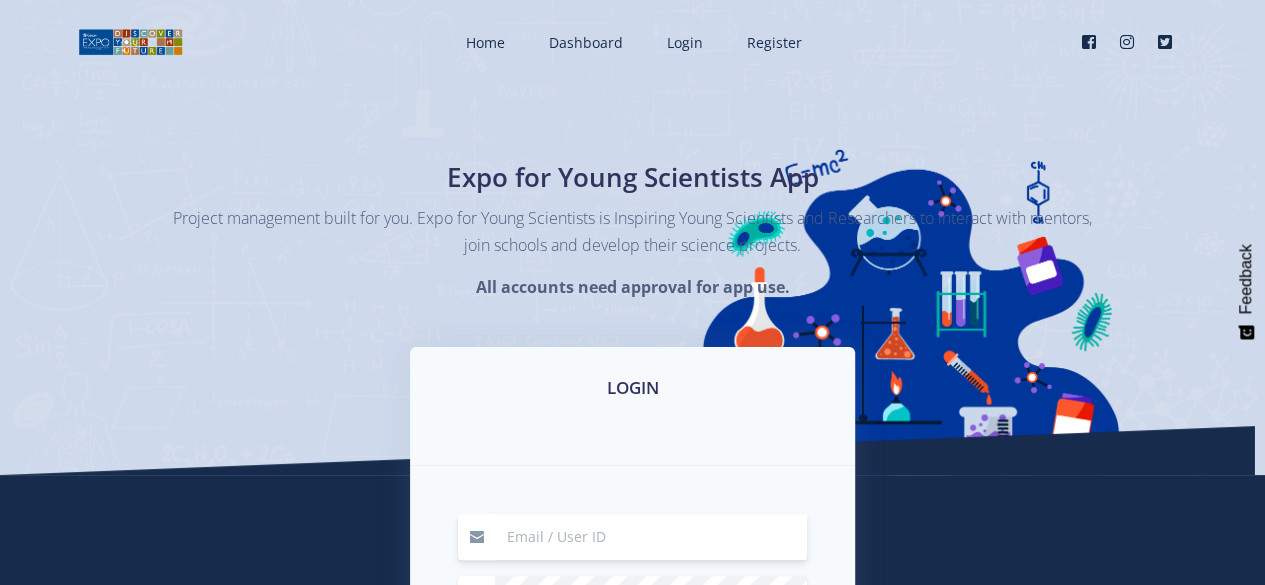 scroll, scrollTop: 0, scrollLeft: 0, axis: both 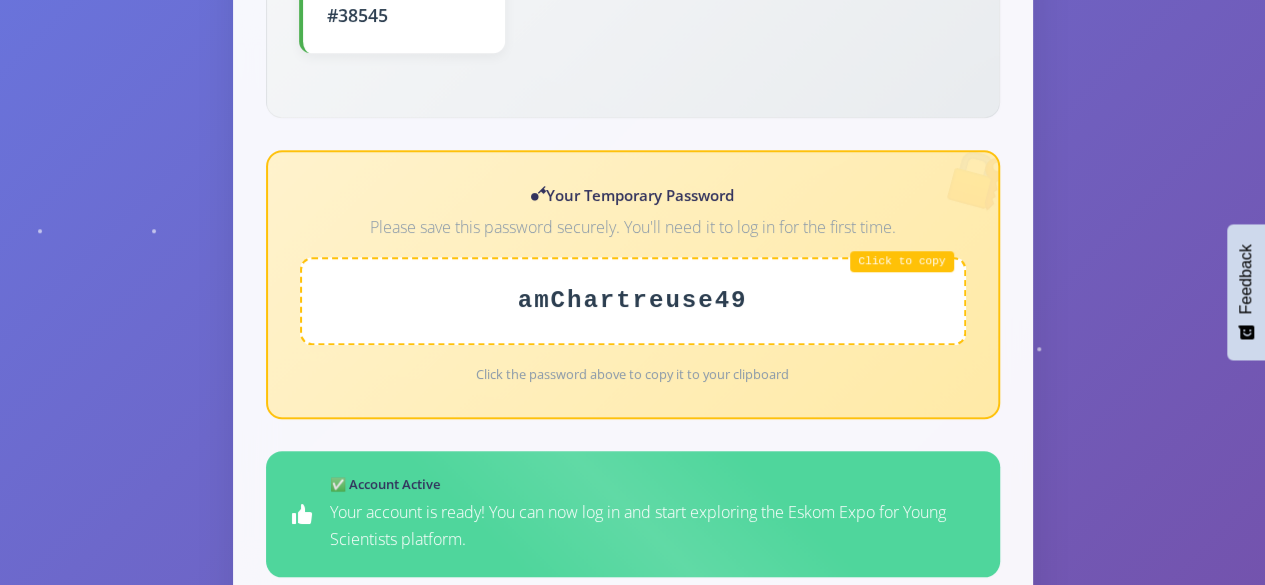 click on "amChartreuse49" at bounding box center (633, 301) 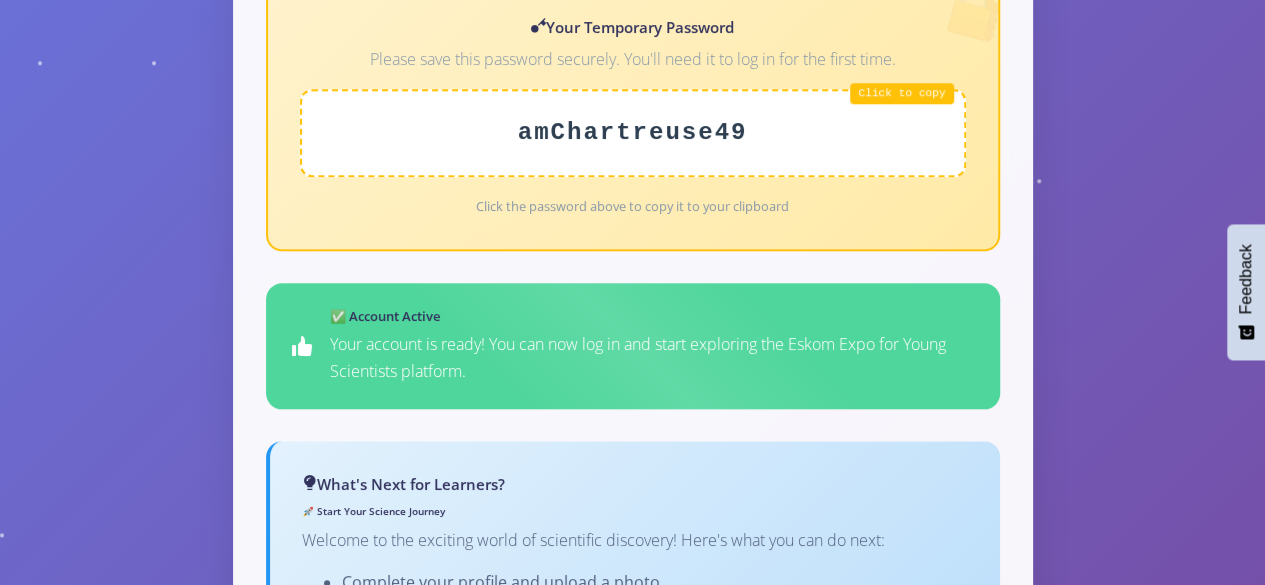 scroll, scrollTop: 1278, scrollLeft: 0, axis: vertical 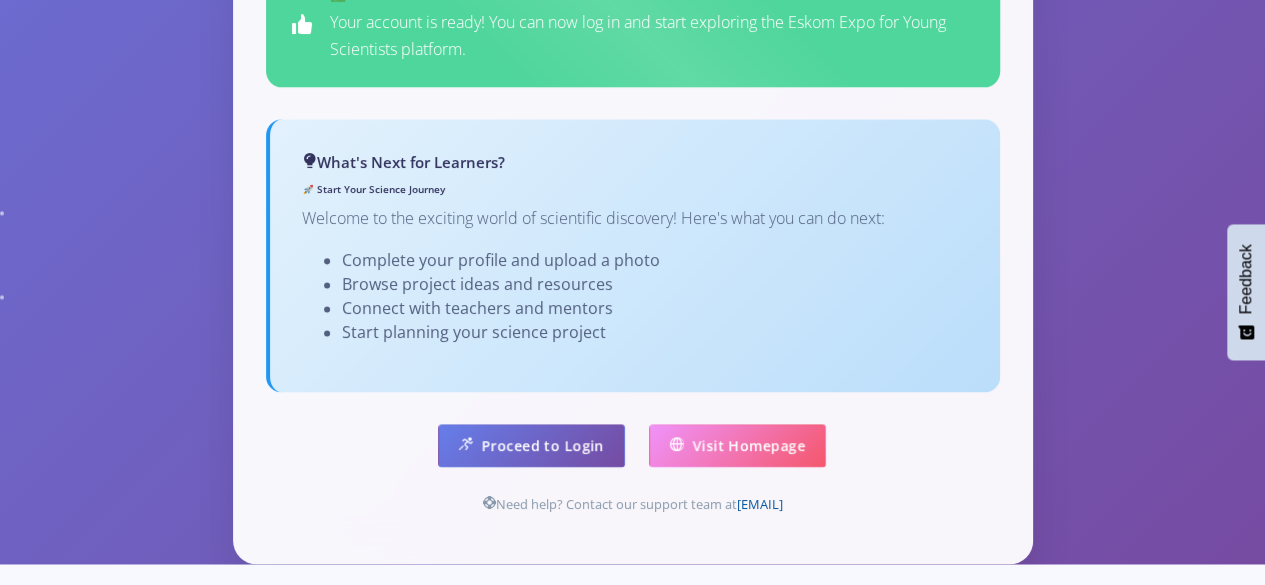 click on "Welcome, Beandrie Williams!
Email Address
beandriewilliams086@gmail.com
Account Status
Active
Registration Date
Jul 02, 2025
User ID
#38545
Your Temporary Password
Please save this password securely. You'll need it to log in for the first time.
amChartreuse49" at bounding box center (633, -114) 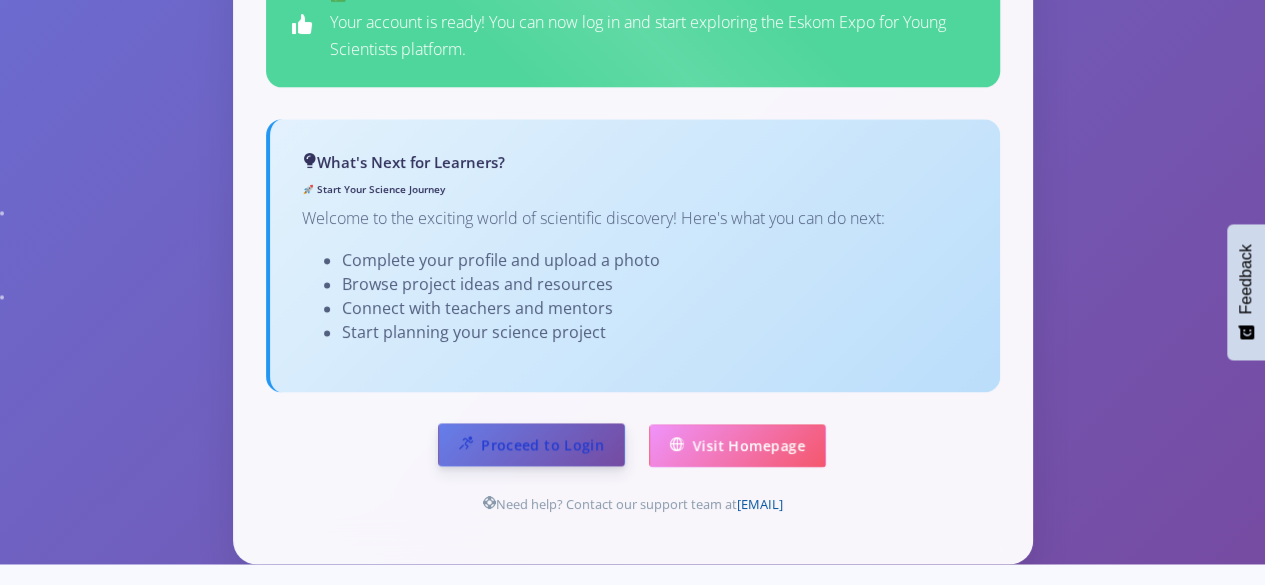 click on "Proceed to Login" at bounding box center [531, 444] 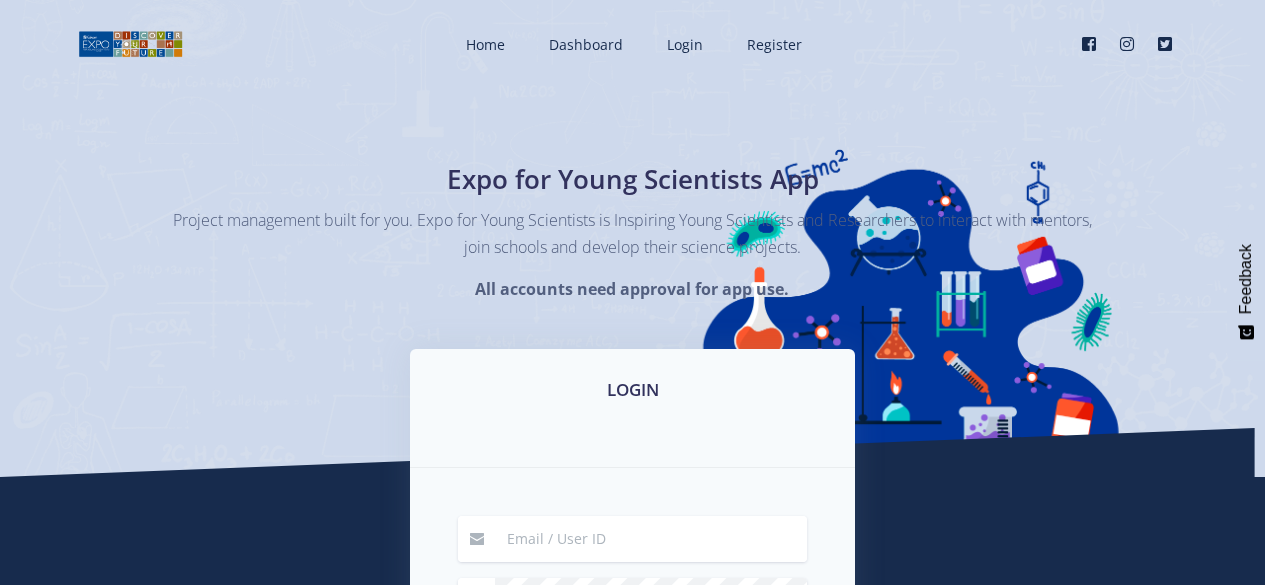 scroll, scrollTop: 0, scrollLeft: 0, axis: both 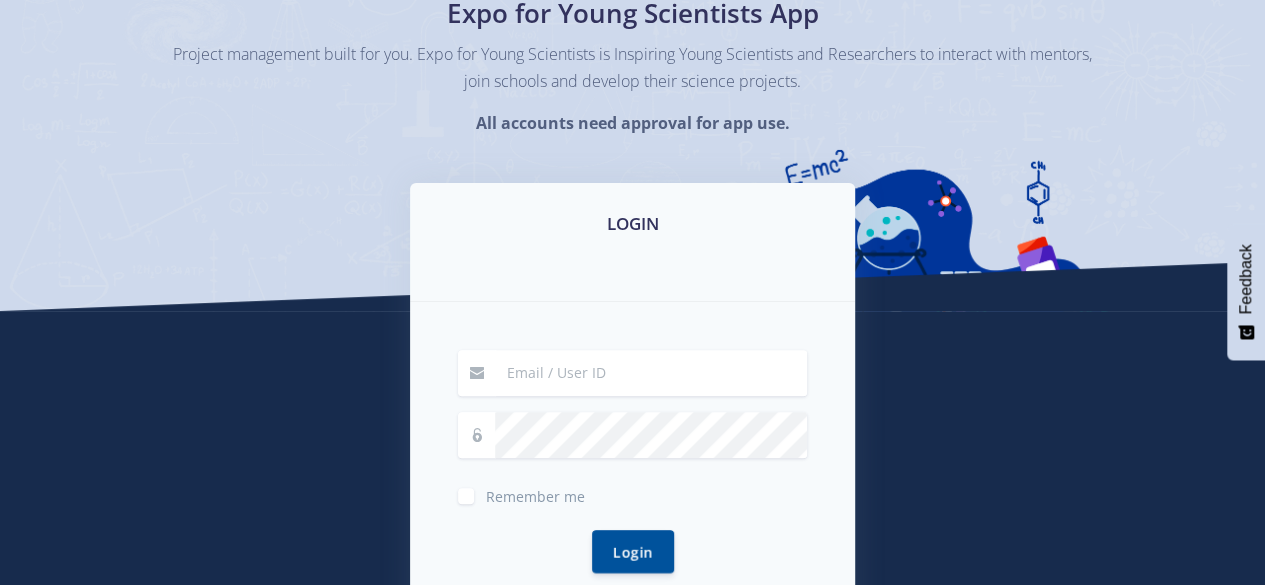 click at bounding box center [651, 373] 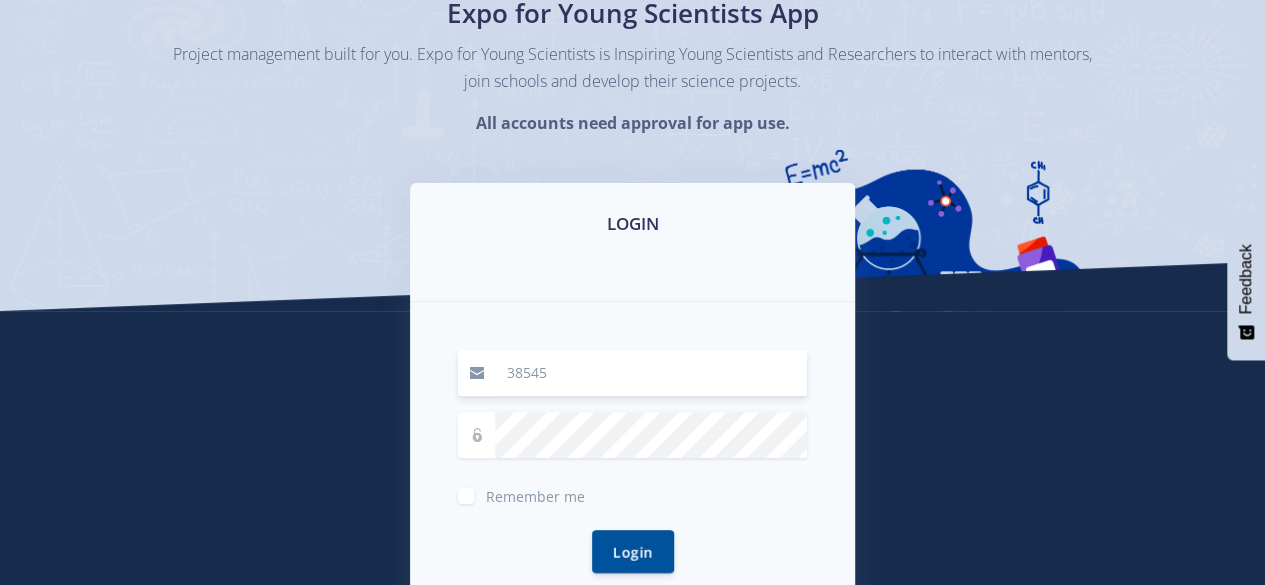 type on "38545" 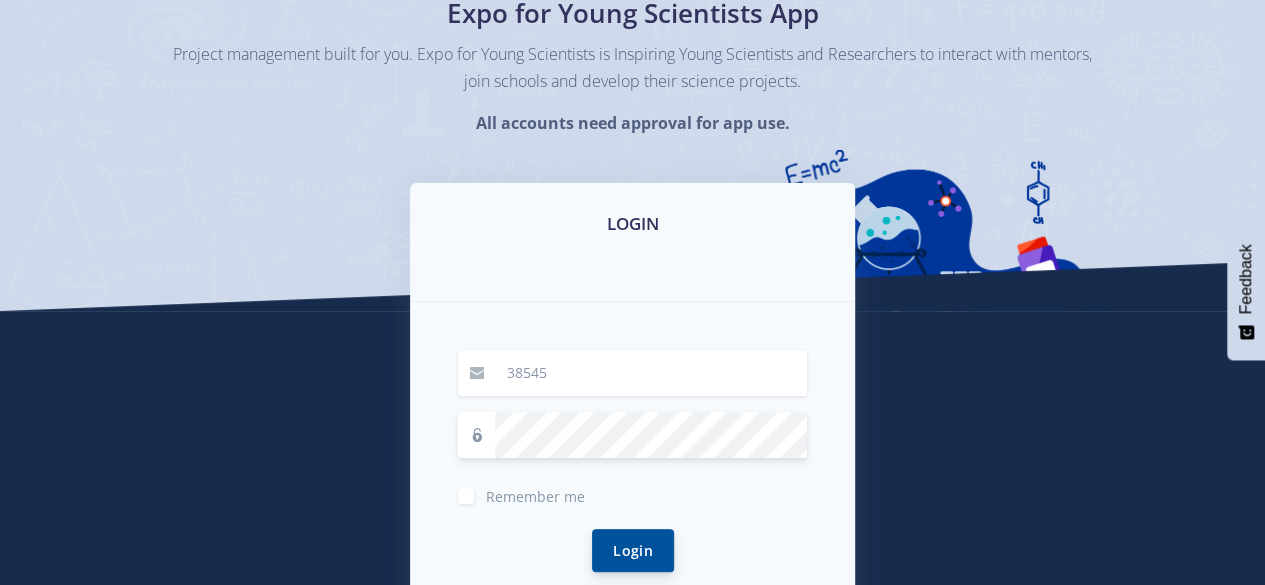 click on "Login" at bounding box center (633, 550) 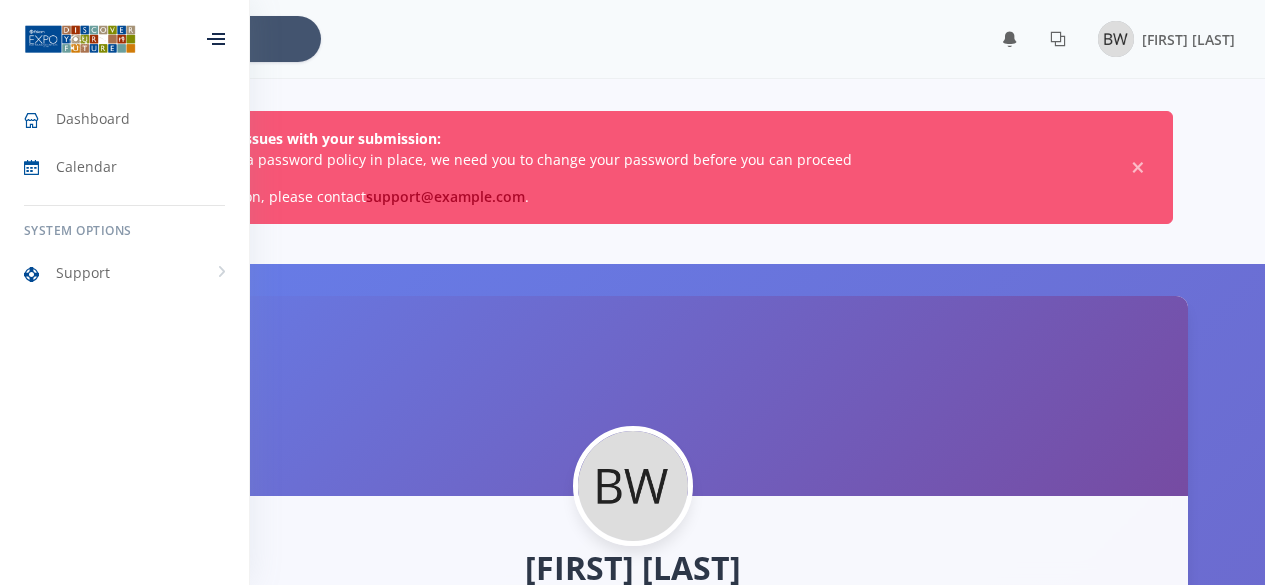 scroll, scrollTop: 0, scrollLeft: 0, axis: both 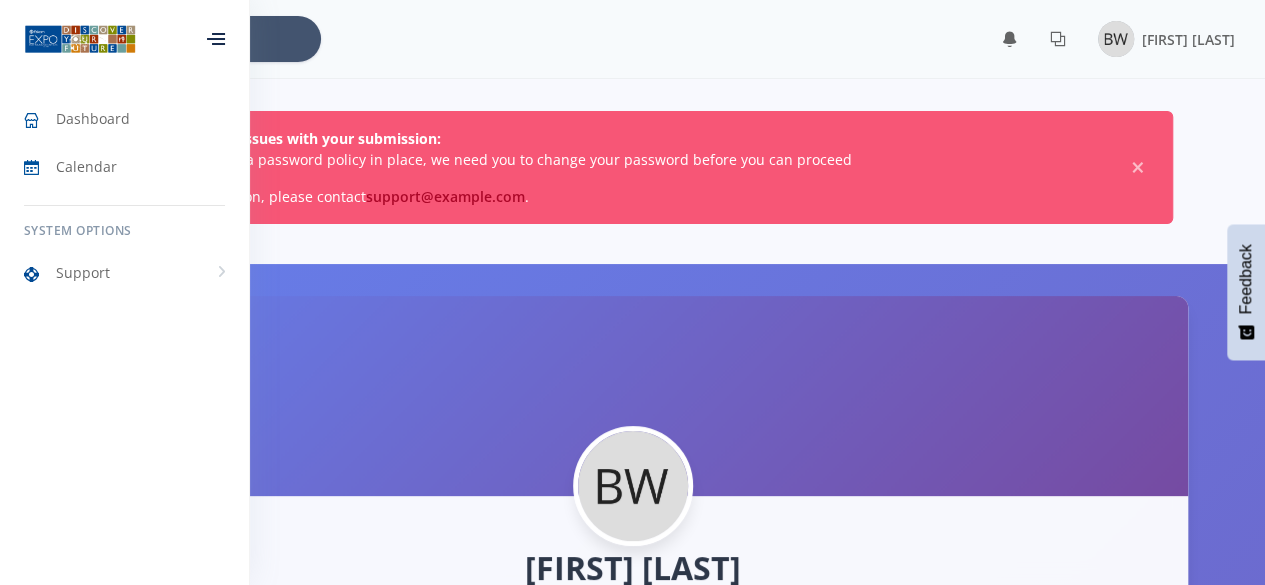 click on "×
You have  0
notifications." at bounding box center [632, 1638] 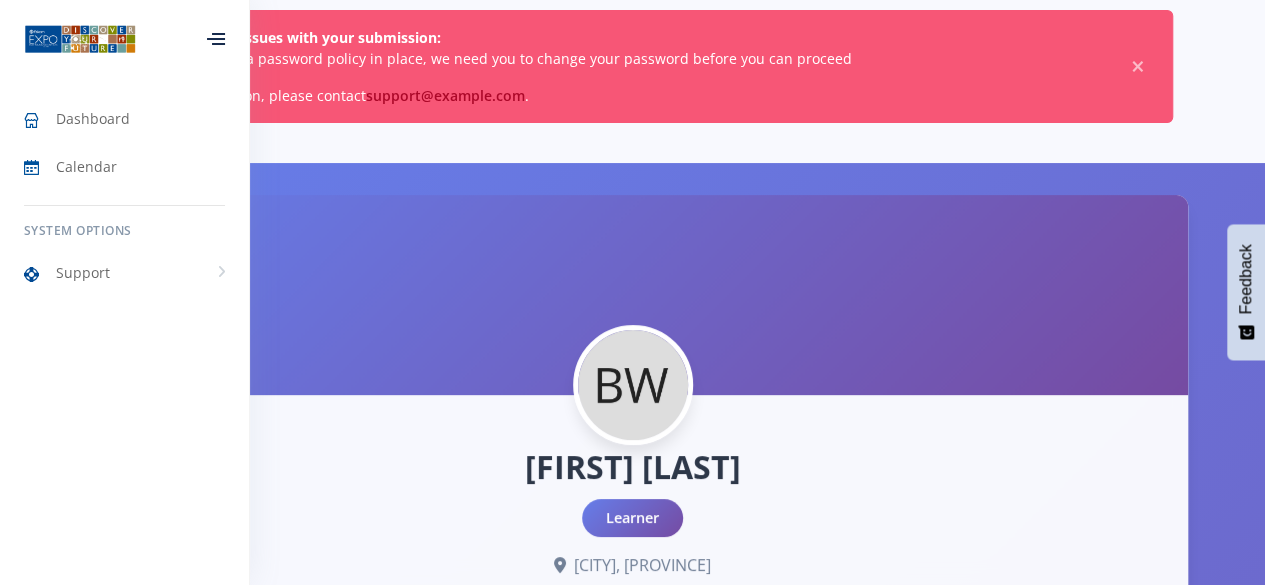 scroll, scrollTop: 14, scrollLeft: 0, axis: vertical 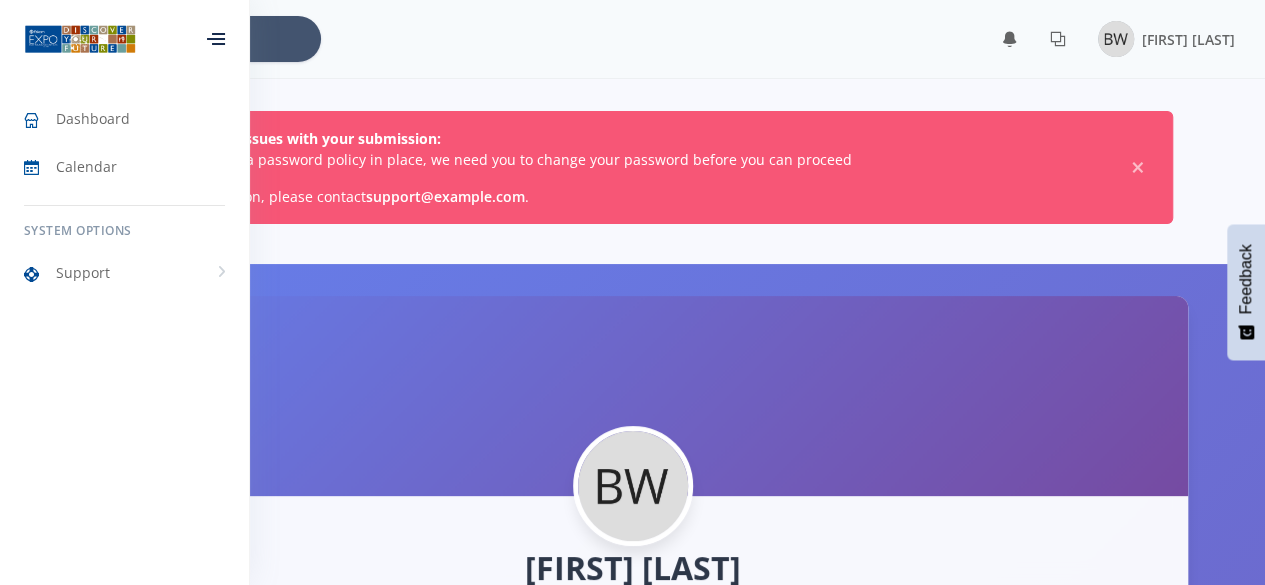click on "support@exposcience.co.za" at bounding box center (445, 196) 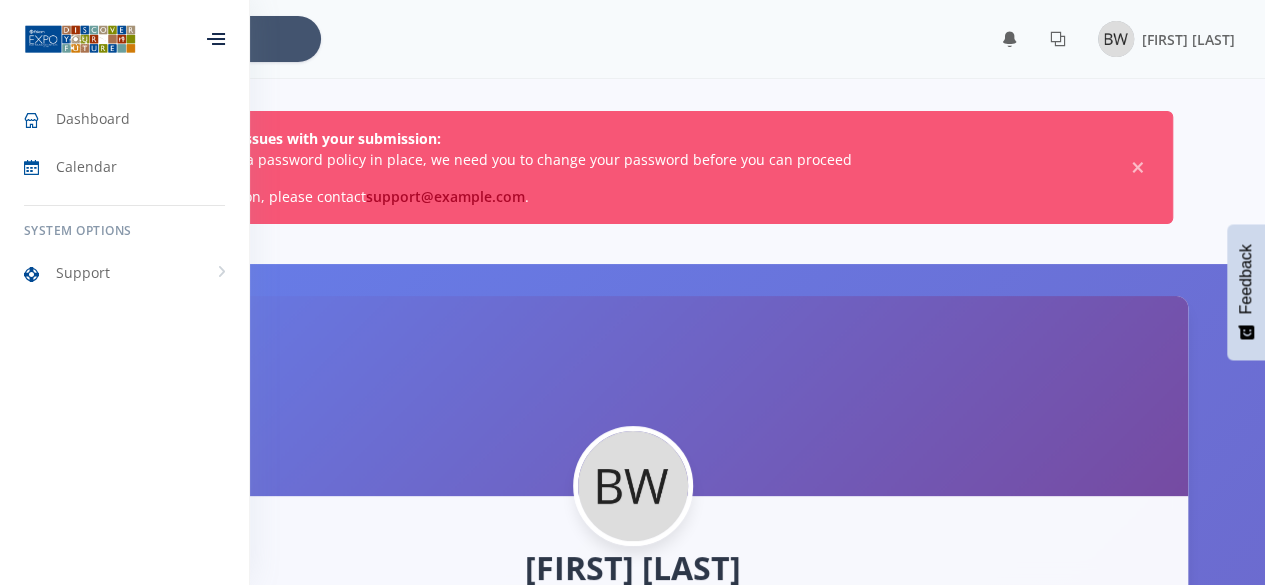 click at bounding box center [216, 39] 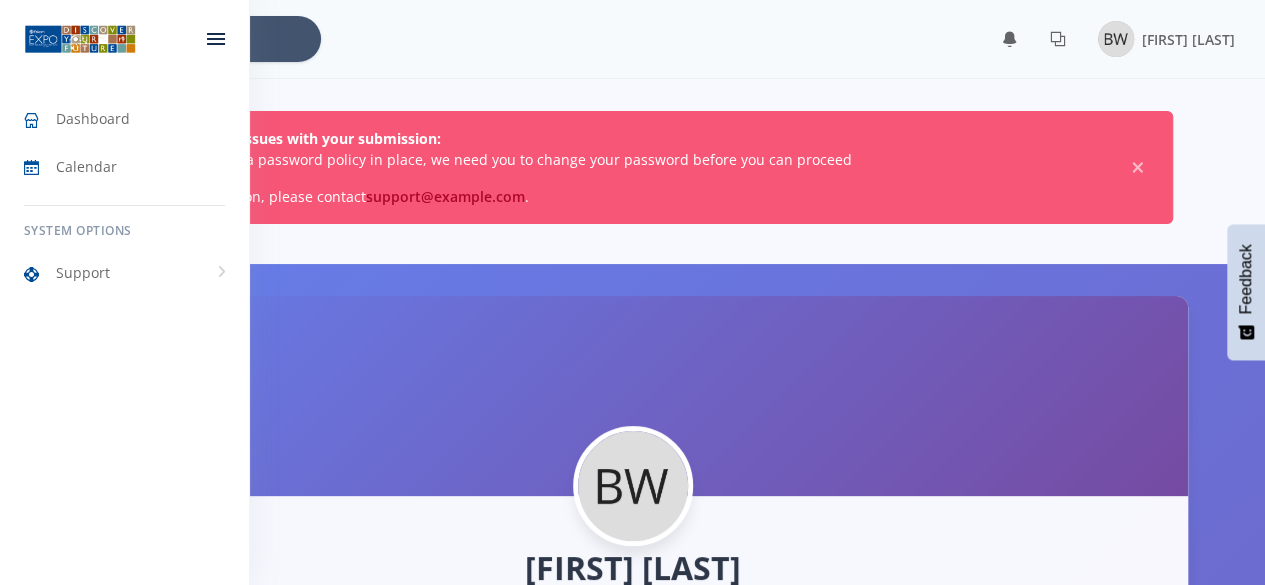 click at bounding box center (216, 39) 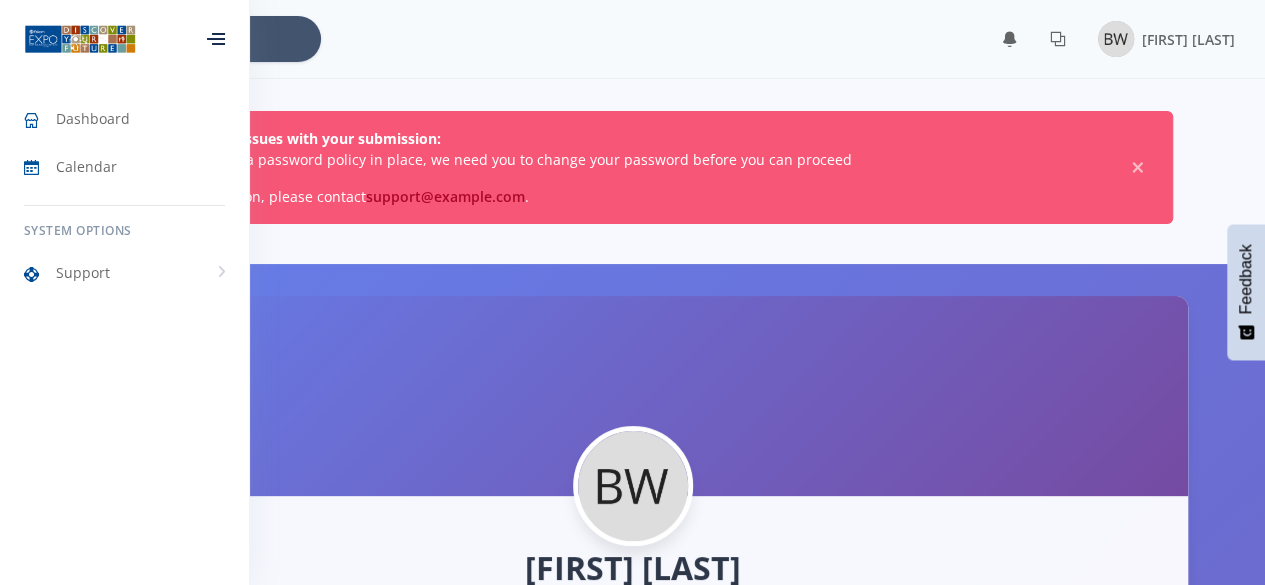 click on "There were some issues with your submission:
According to a password policy in place, we need you to change your password before you can proceed
For more information, please contact  support@exposcience.co.za .
×" at bounding box center [633, 167] 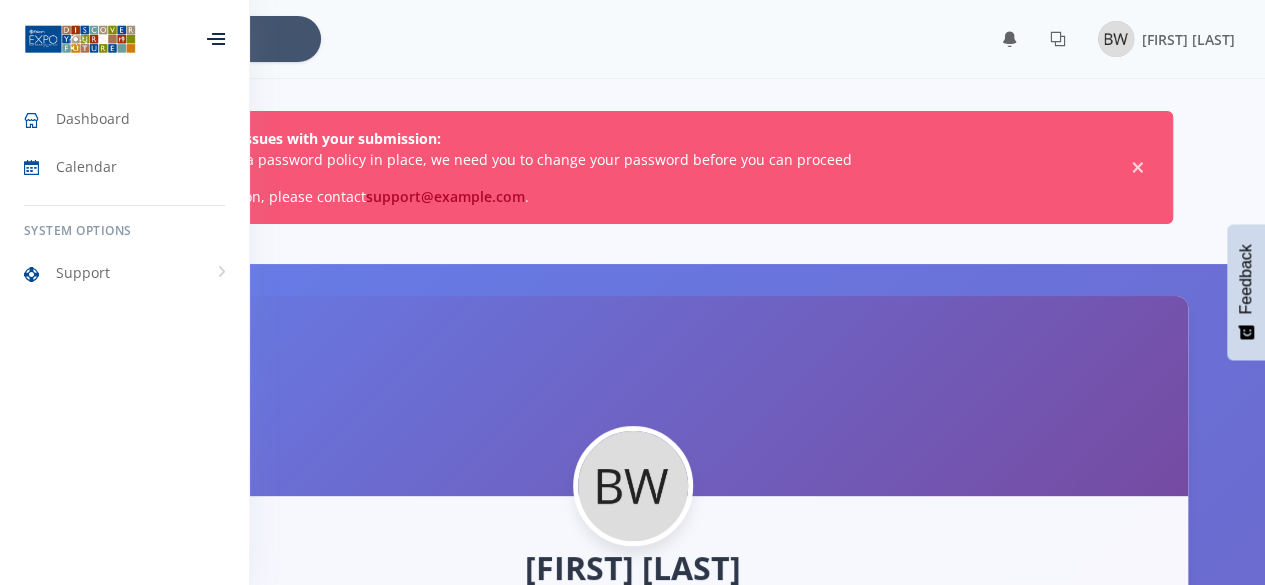 click on "×" at bounding box center (1138, 168) 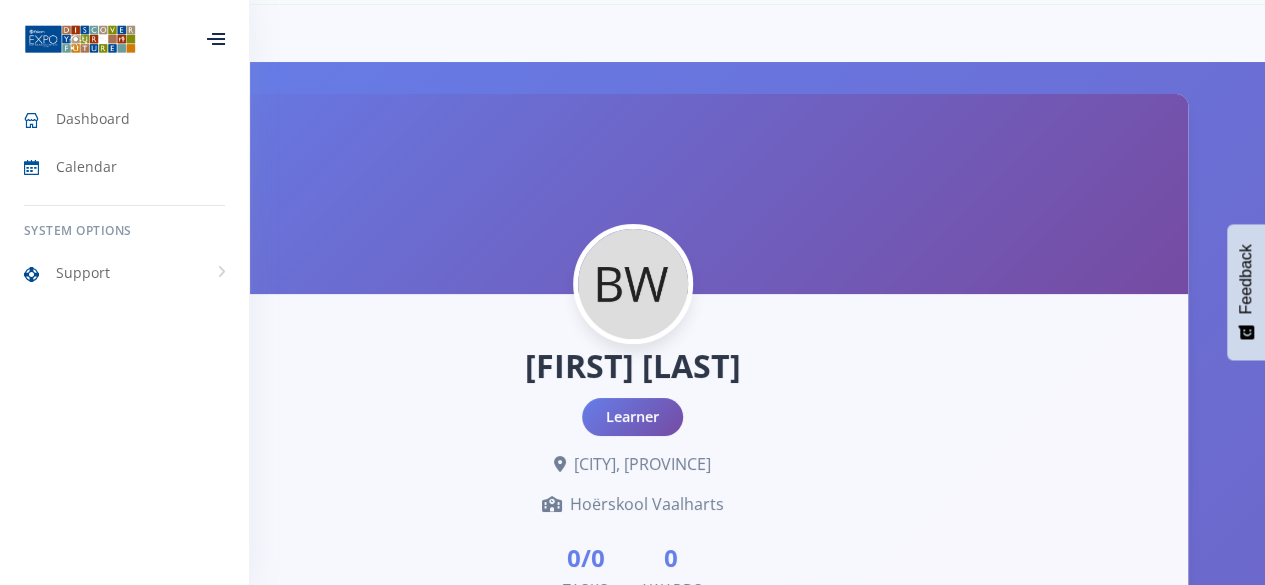 scroll, scrollTop: 0, scrollLeft: 0, axis: both 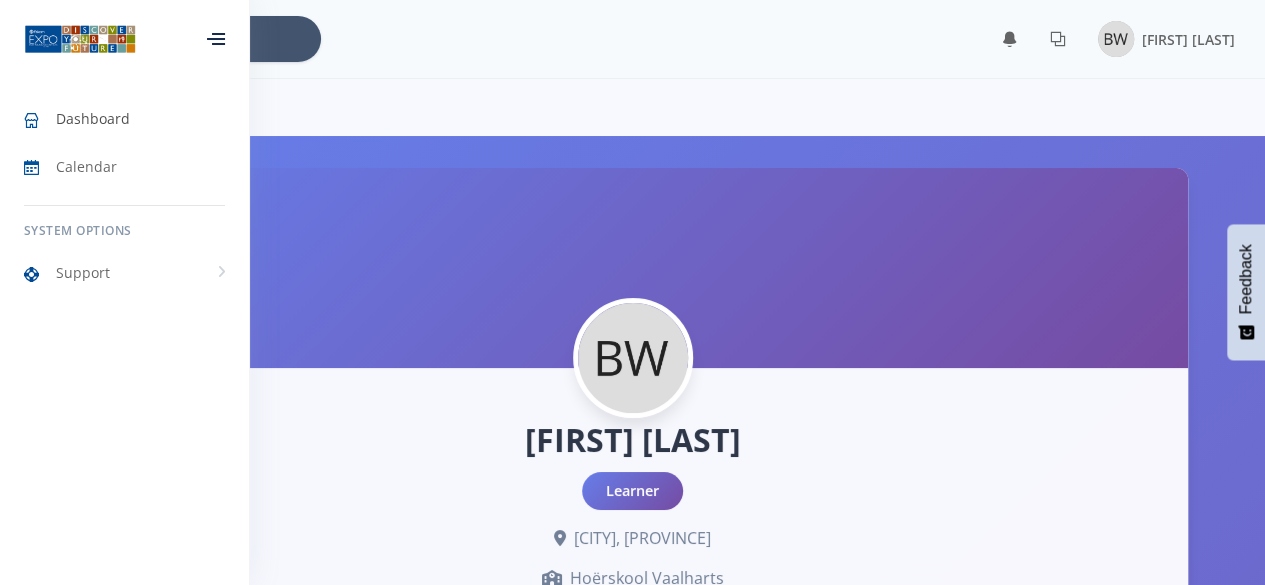 click on "Dashboard" at bounding box center (124, 119) 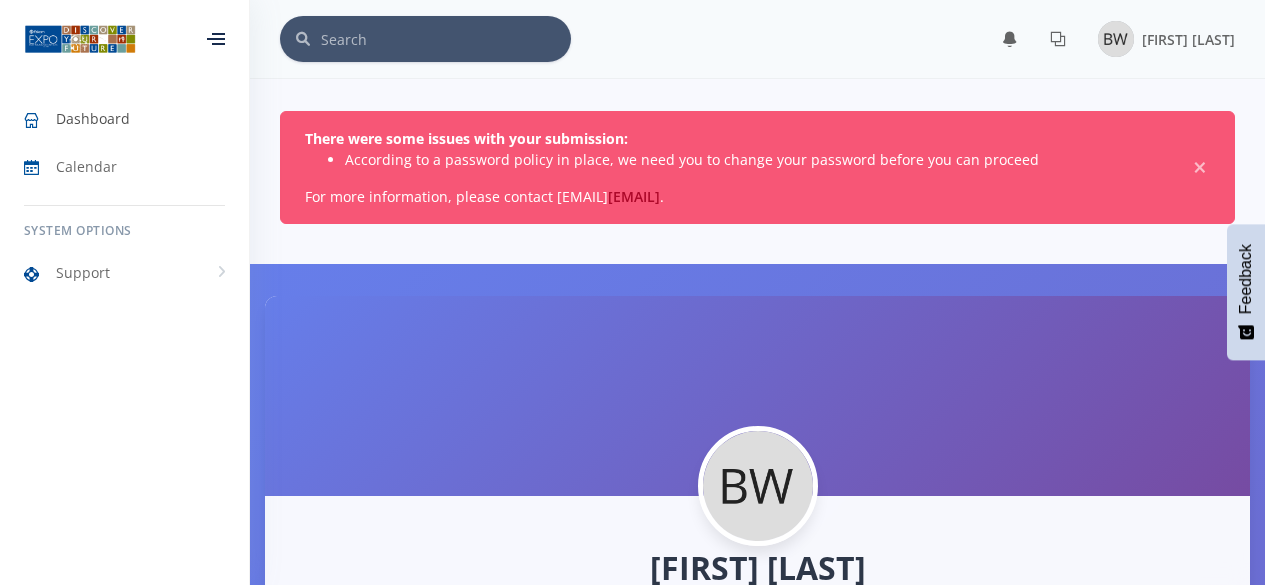 scroll, scrollTop: 0, scrollLeft: 0, axis: both 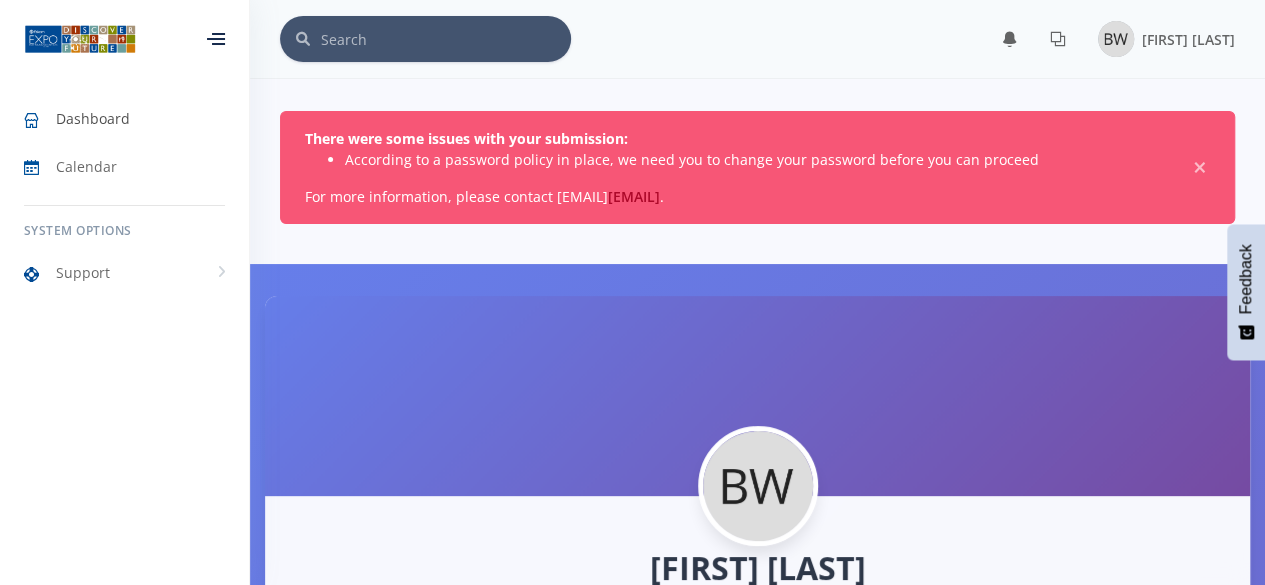 click on "Dashboard" at bounding box center (124, 119) 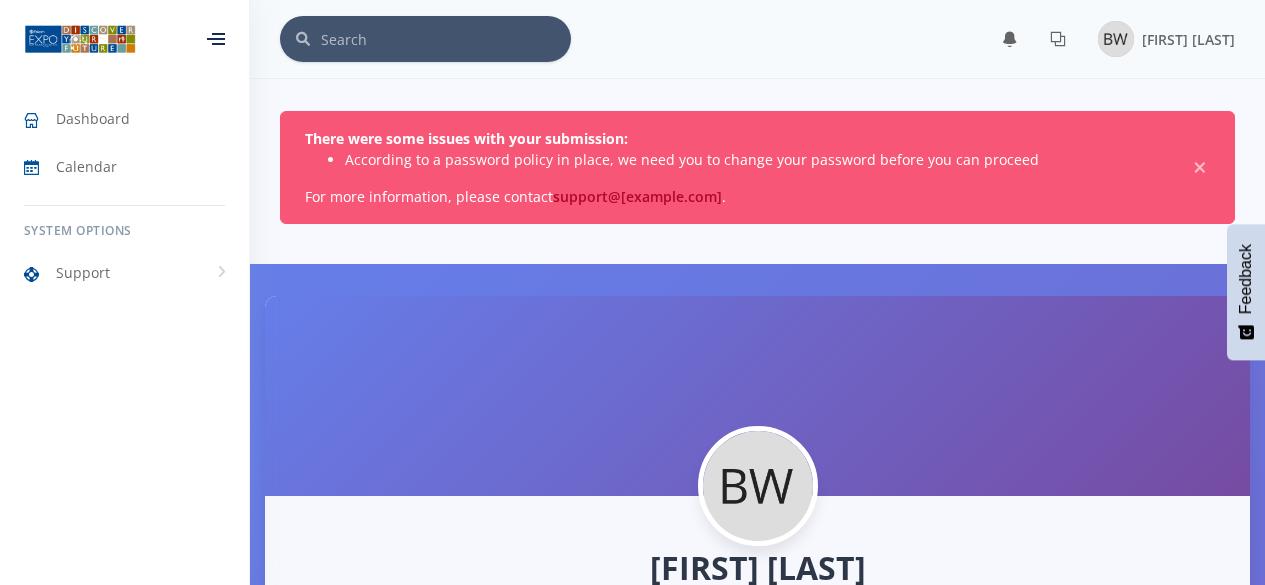 scroll, scrollTop: 0, scrollLeft: 0, axis: both 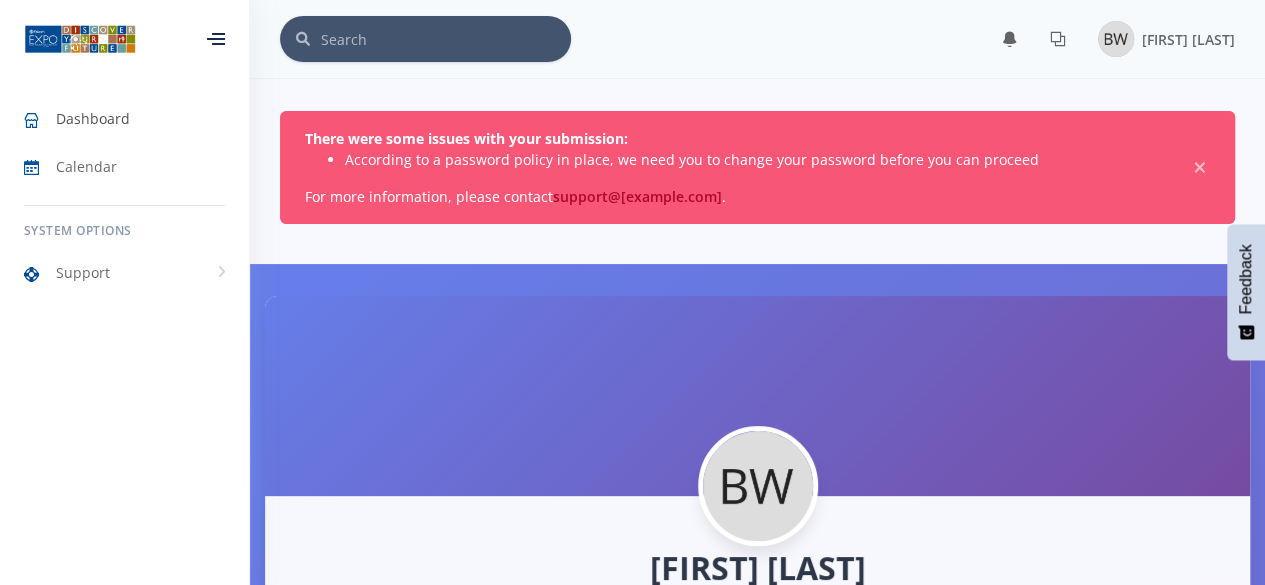 click on "Dashboard" at bounding box center [124, 119] 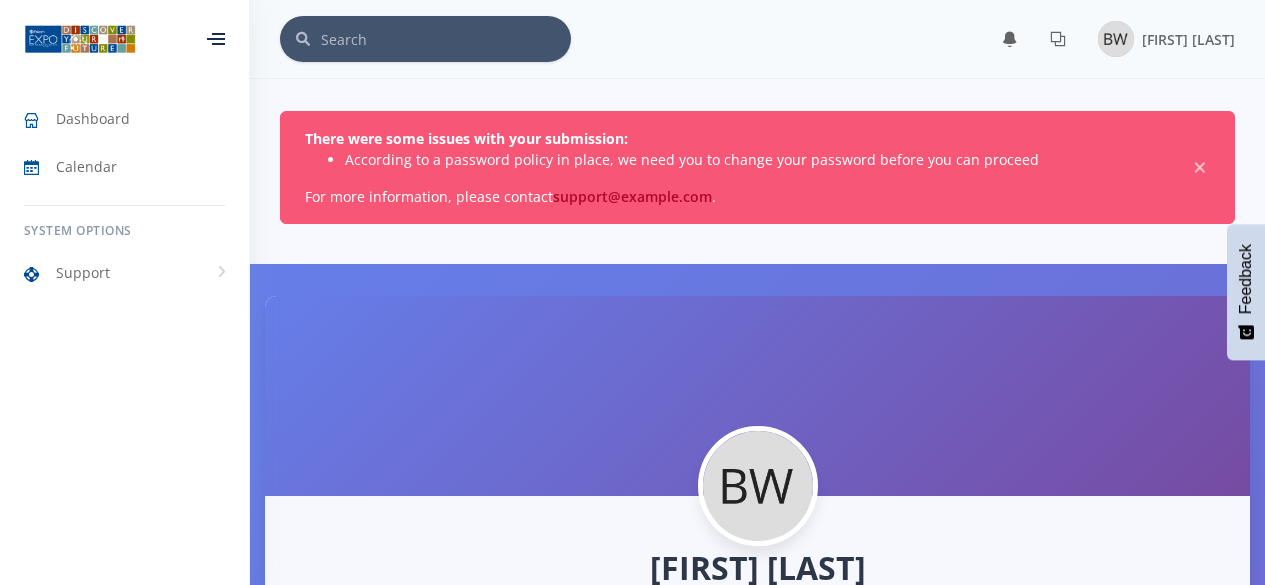 scroll, scrollTop: 0, scrollLeft: 0, axis: both 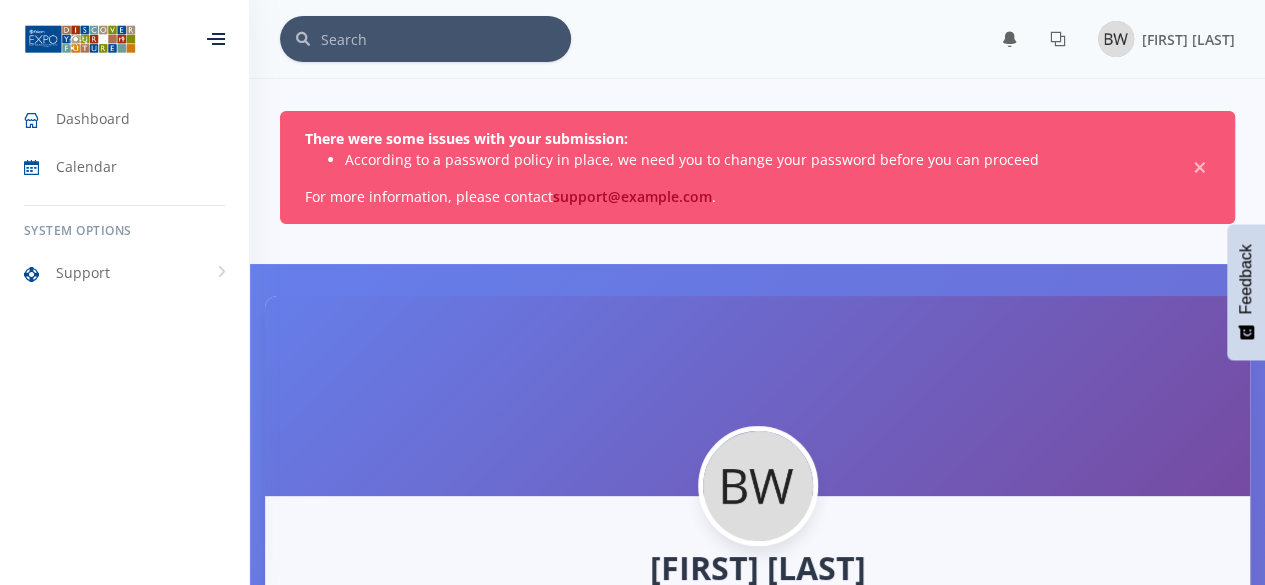 click at bounding box center [216, 39] 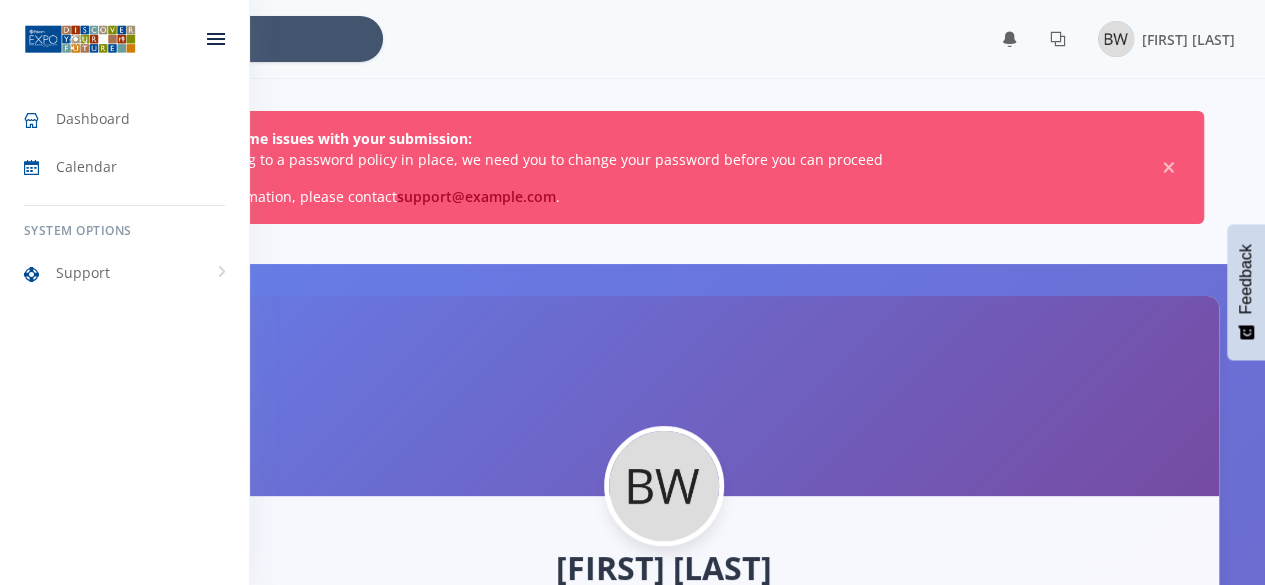 click at bounding box center (216, 39) 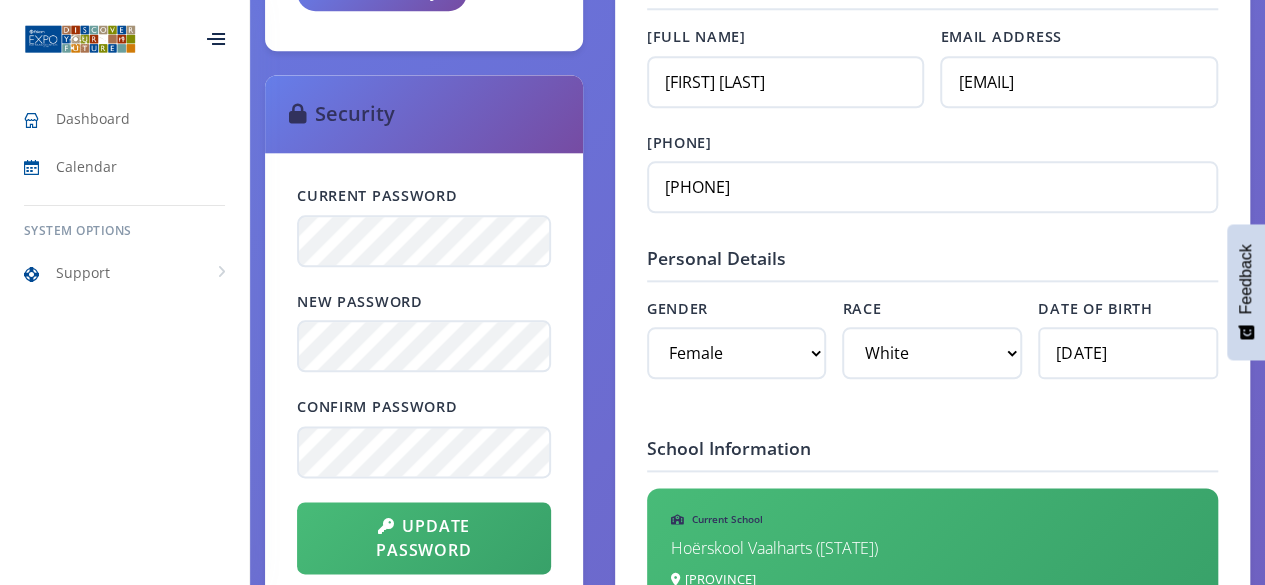 scroll, scrollTop: 1042, scrollLeft: 0, axis: vertical 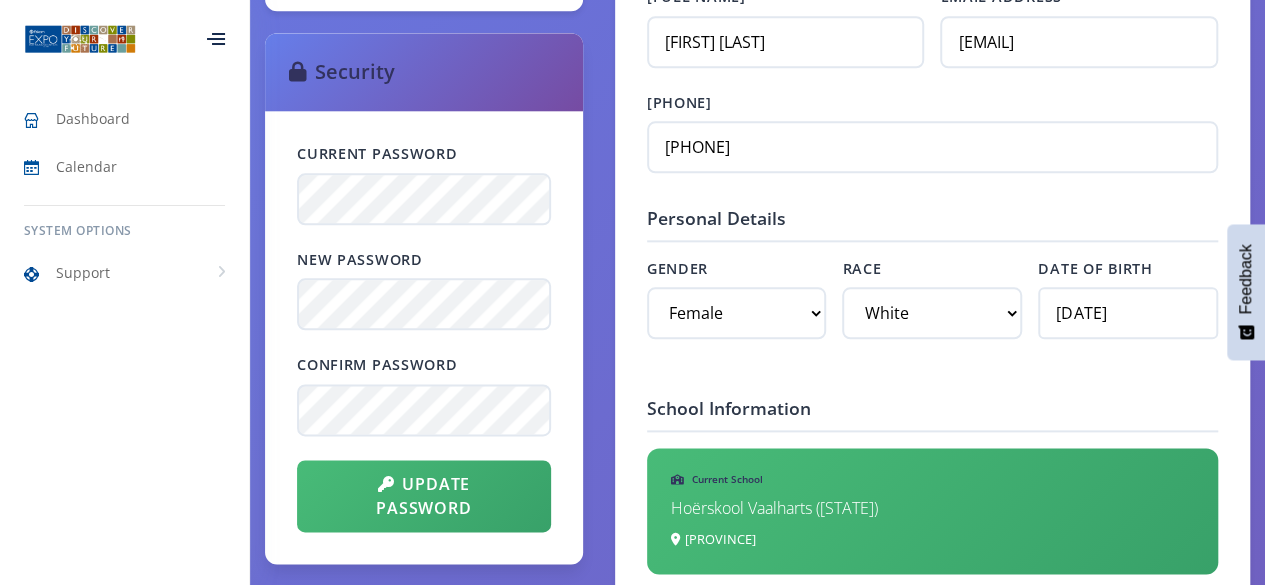 click on "Confirm Password" at bounding box center (424, 395) 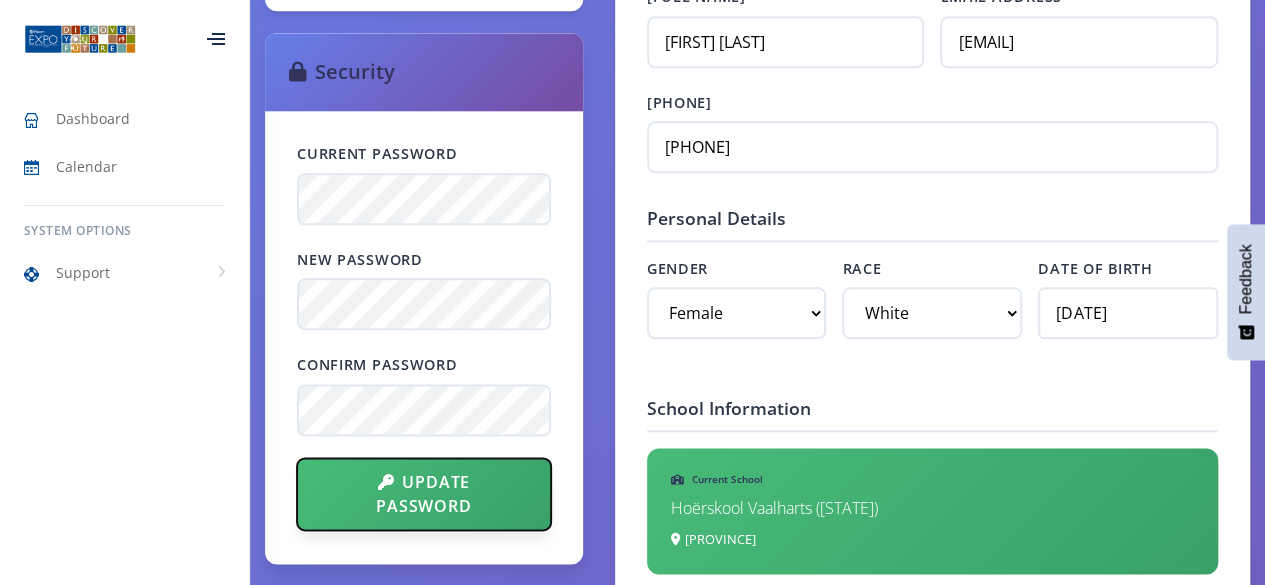 click on "Update Password" at bounding box center (424, 494) 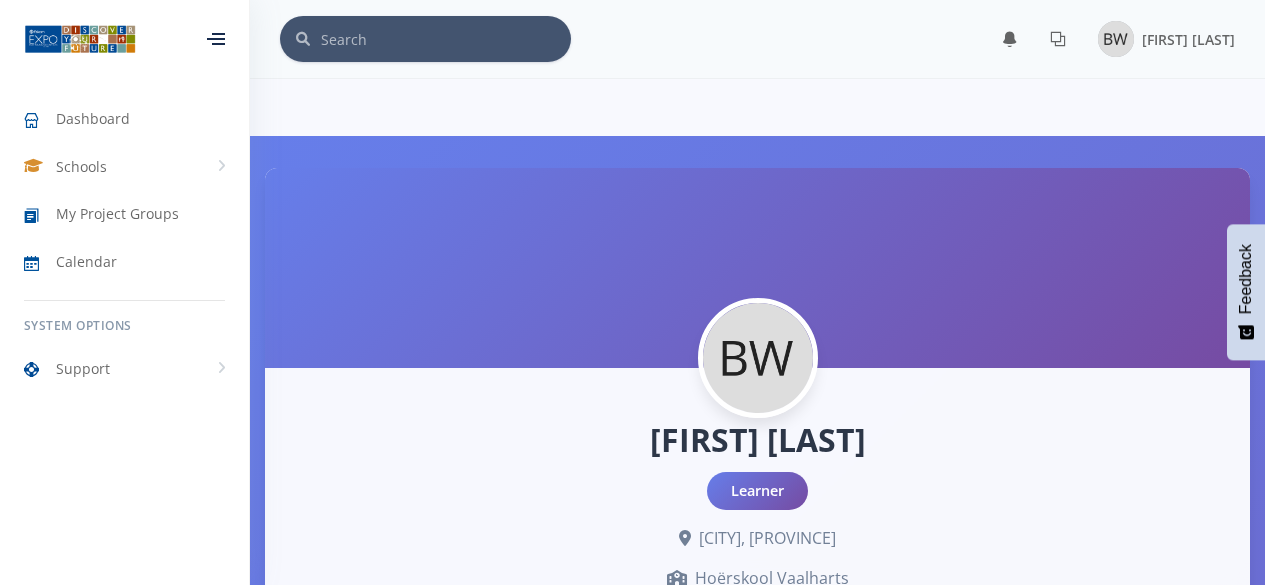 scroll, scrollTop: 0, scrollLeft: 0, axis: both 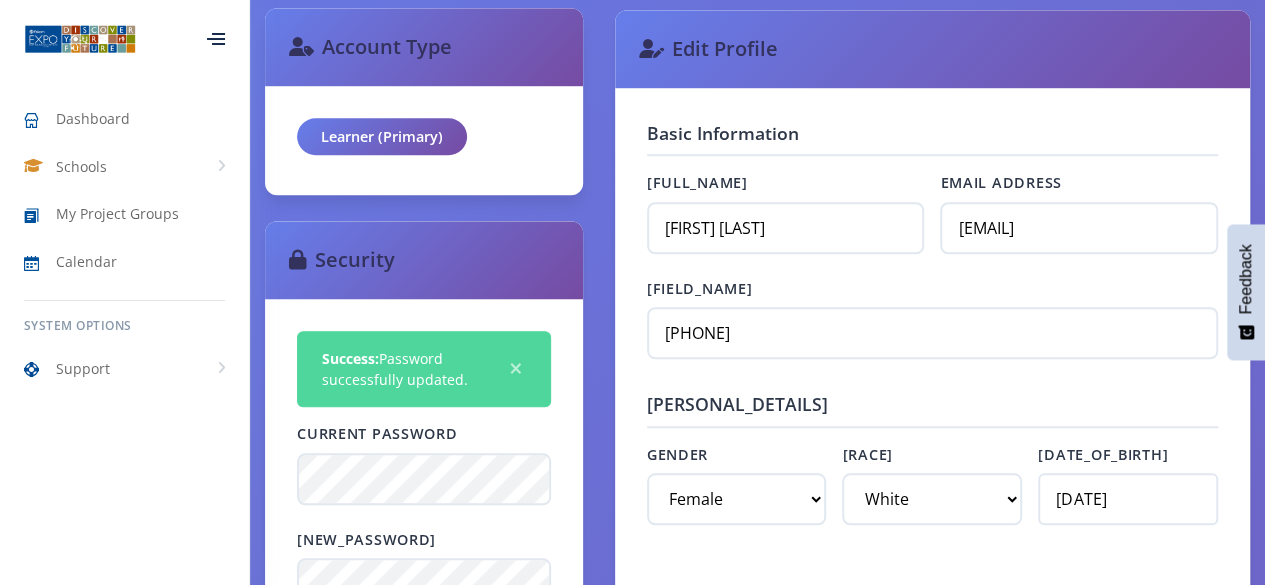click on "Learner (Primary)" at bounding box center [382, 137] 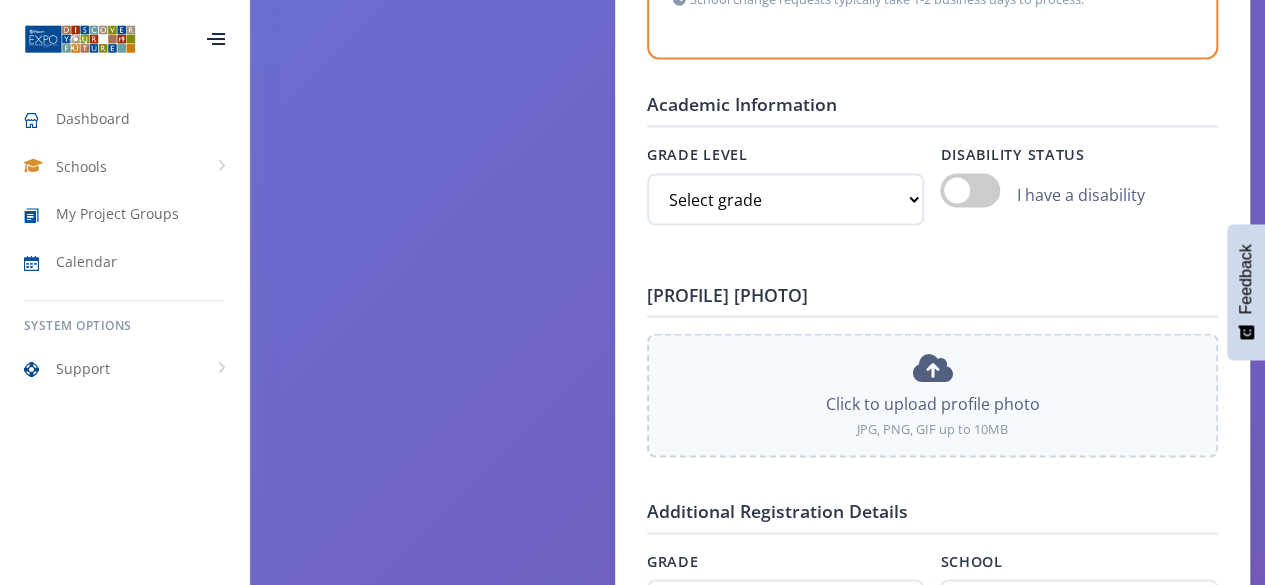 scroll, scrollTop: 1780, scrollLeft: 0, axis: vertical 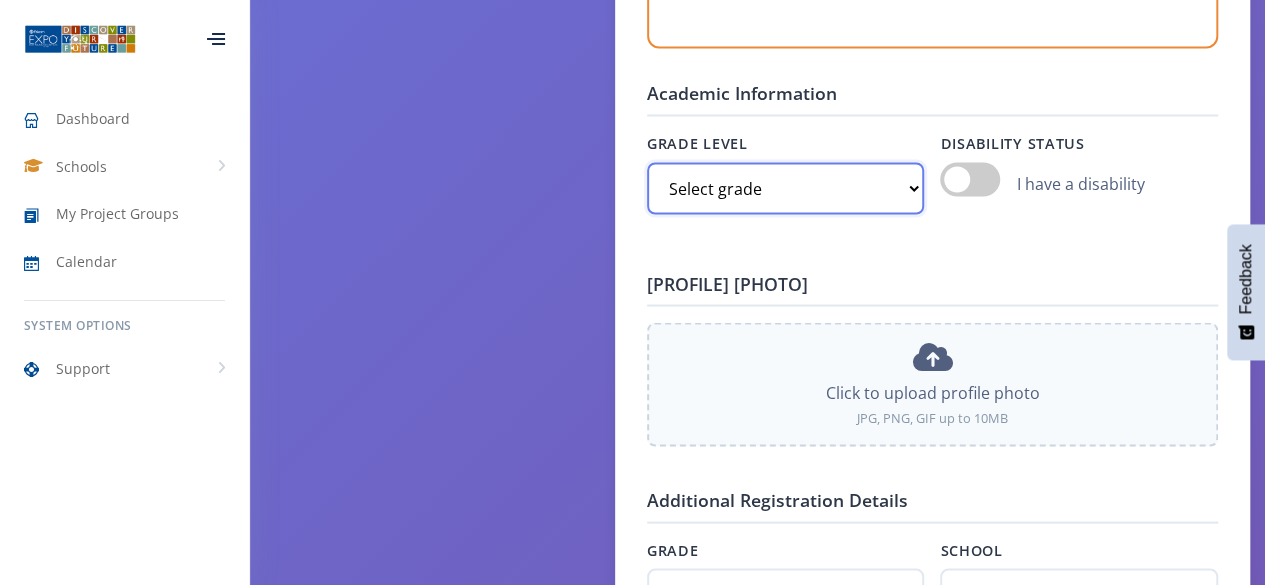 click on "Select grade
Grade 4
Grade 5
Grade 6
Grade 7" at bounding box center (786, 188) 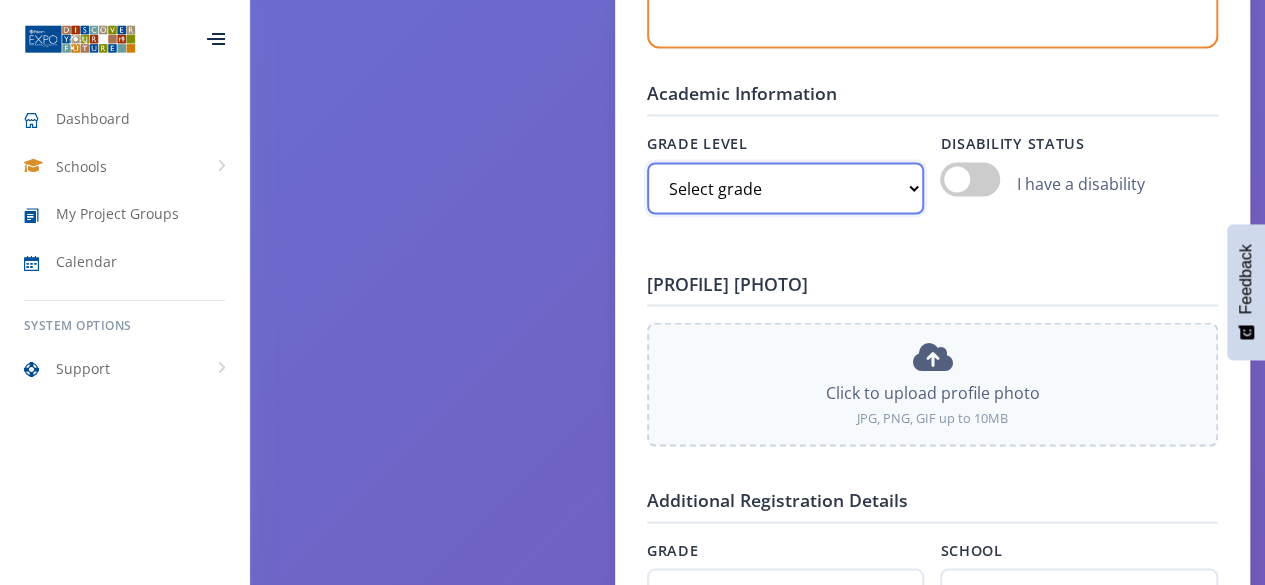 select on "Grade 10" 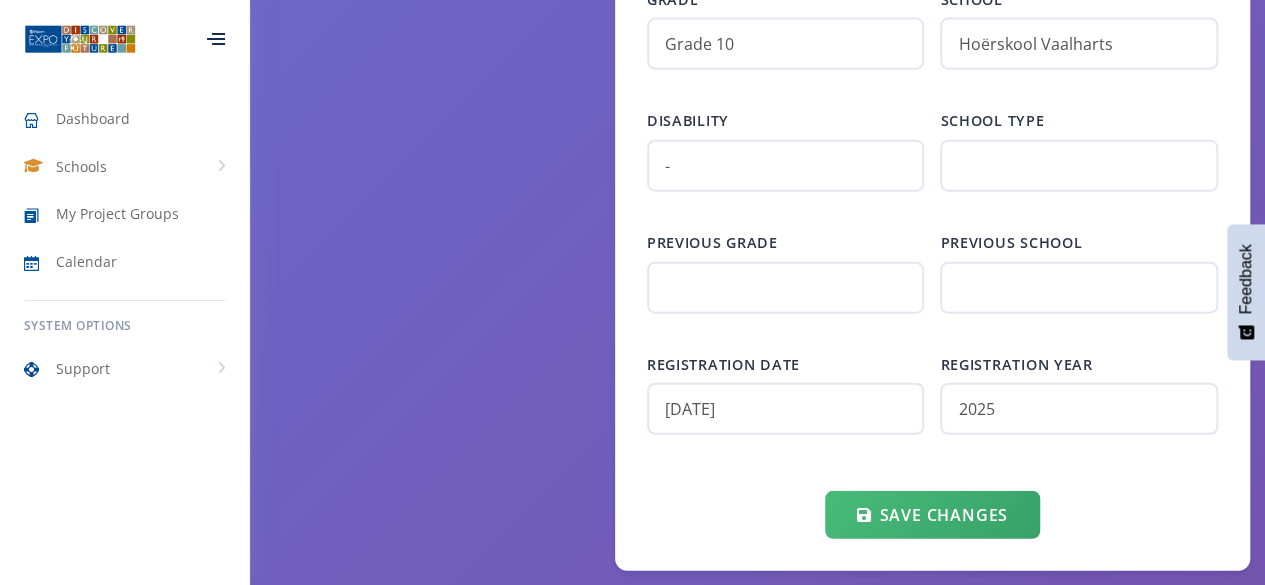scroll, scrollTop: 2328, scrollLeft: 0, axis: vertical 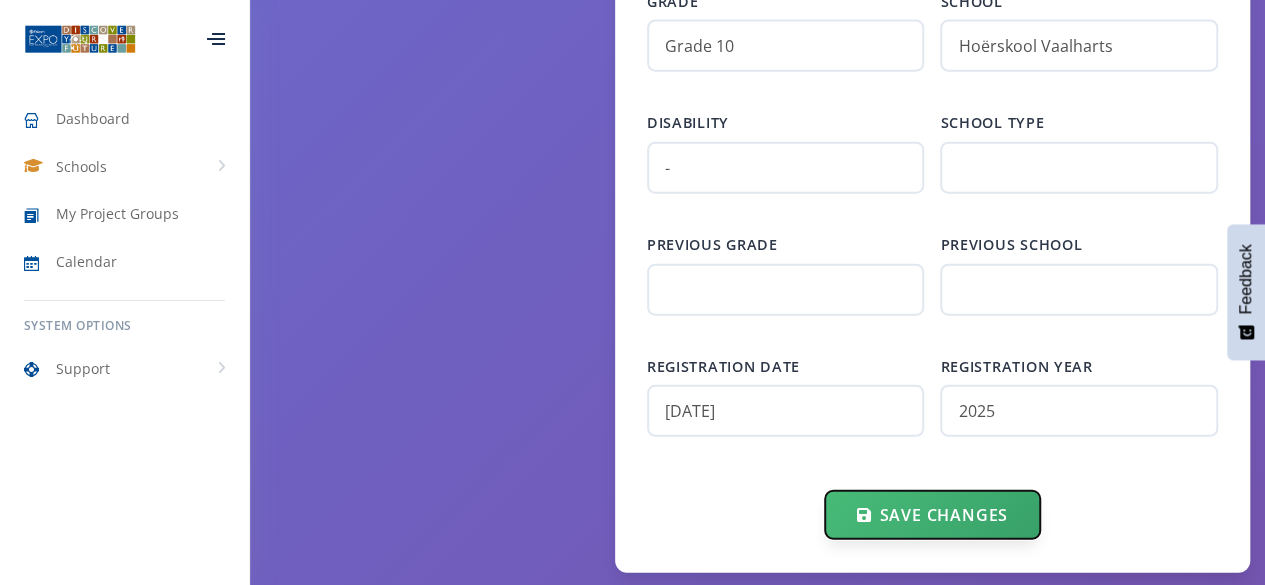 click on "Save Changes" at bounding box center (932, 515) 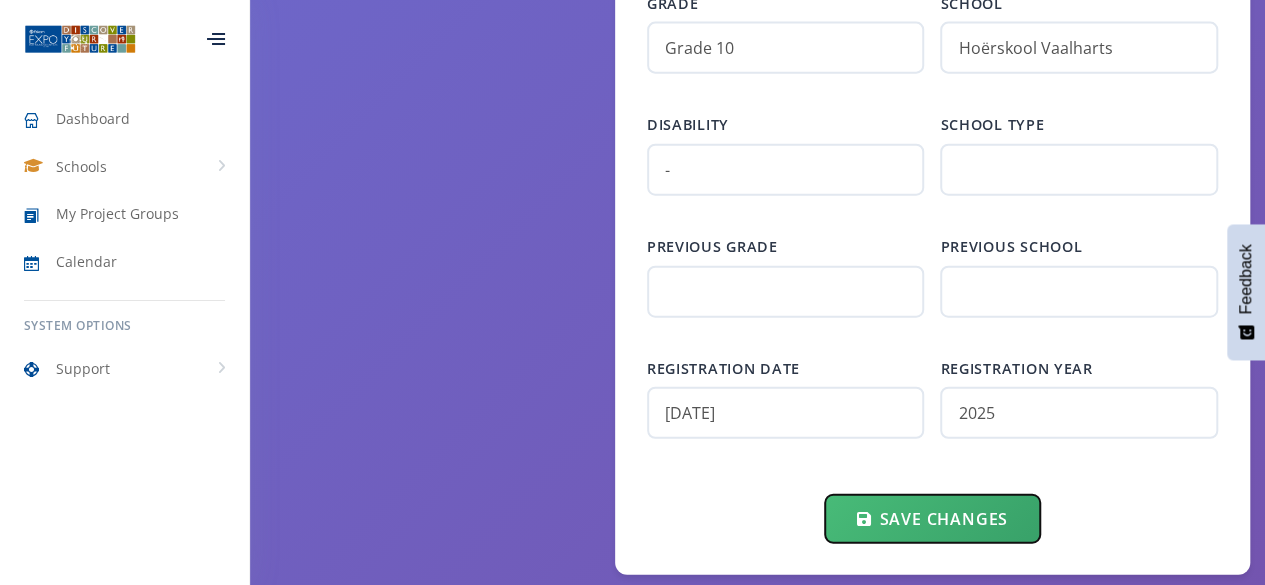 scroll, scrollTop: 2430, scrollLeft: 0, axis: vertical 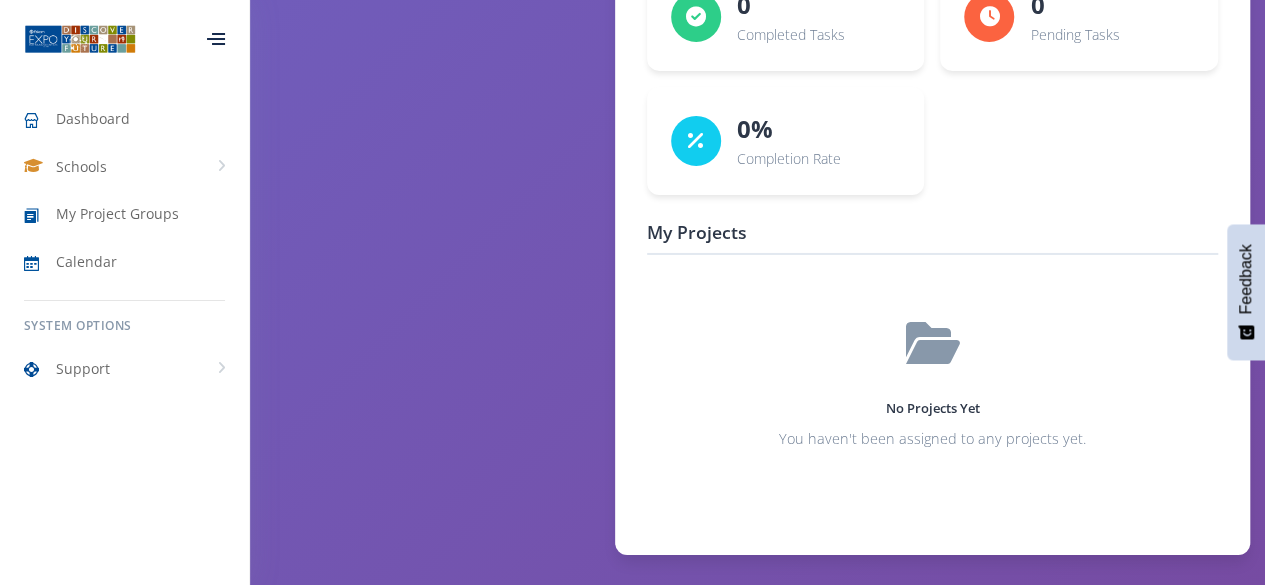 click on "You haven't been assigned to any projects yet." at bounding box center [932, 439] 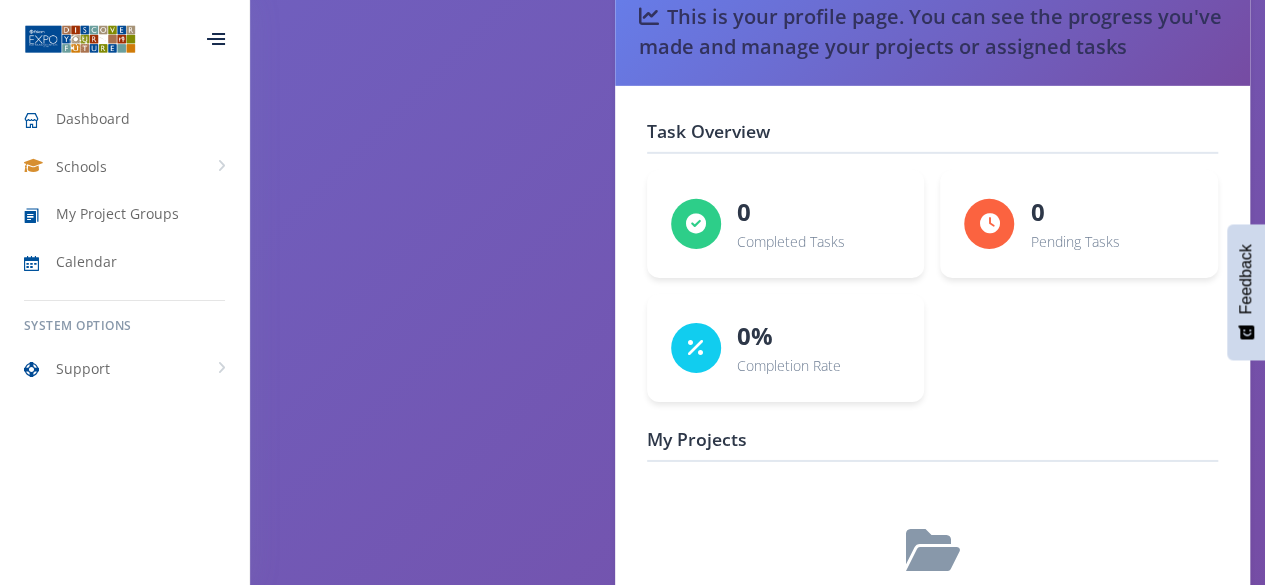 scroll, scrollTop: 3110, scrollLeft: 0, axis: vertical 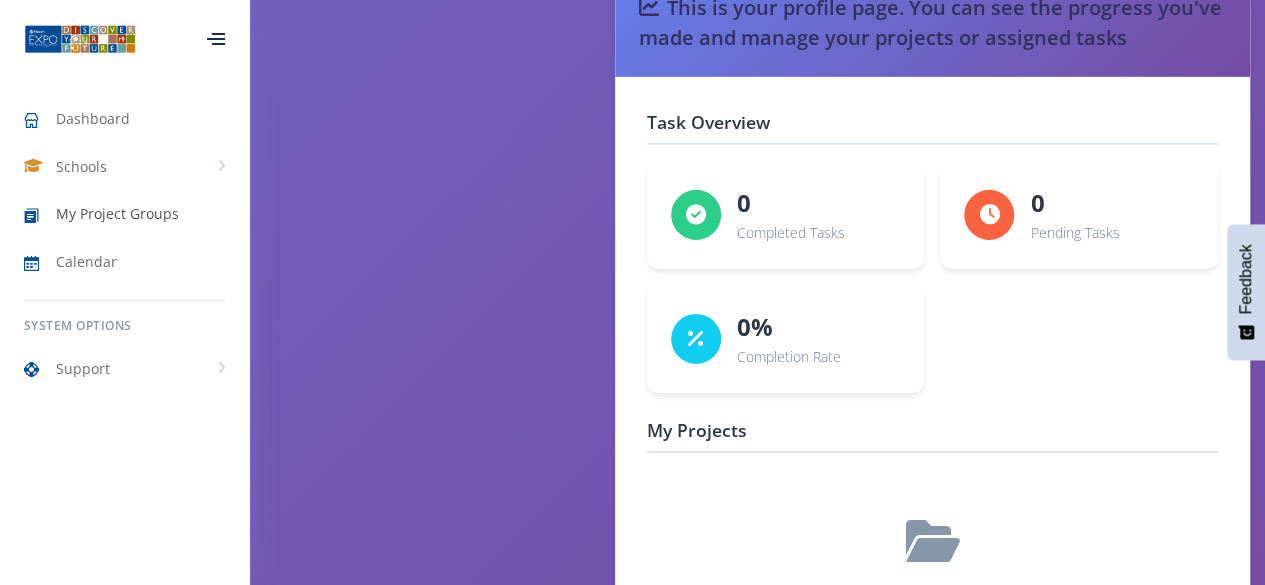 click on "My Project Groups" at bounding box center (124, 214) 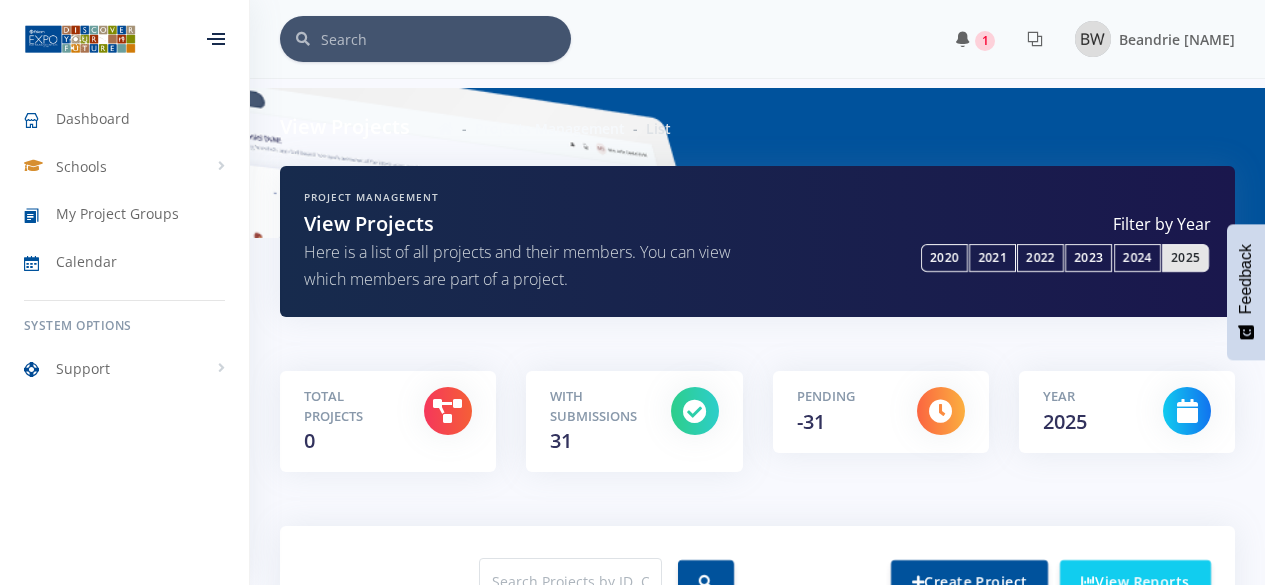 scroll, scrollTop: 0, scrollLeft: 0, axis: both 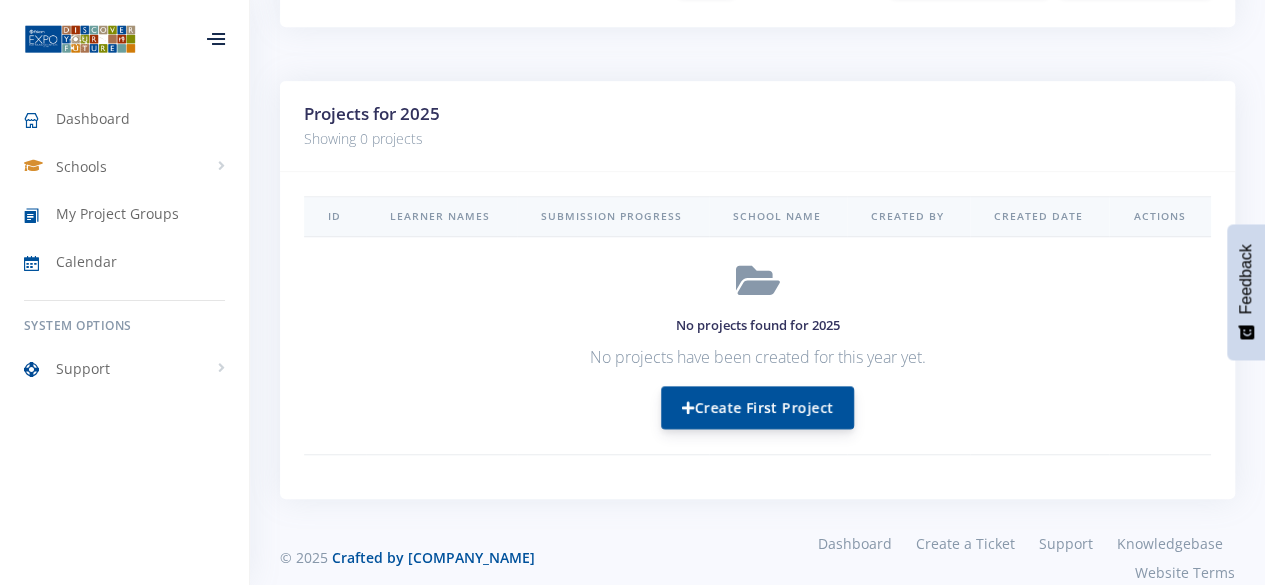 click on "Create First Project" at bounding box center [757, 407] 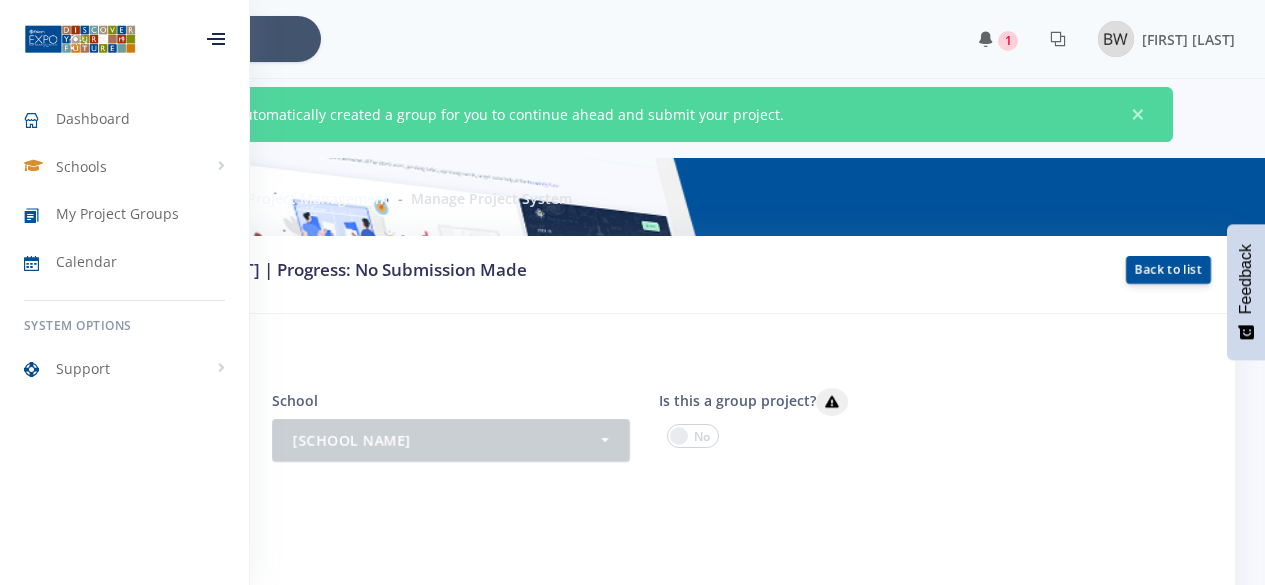 scroll, scrollTop: 0, scrollLeft: 0, axis: both 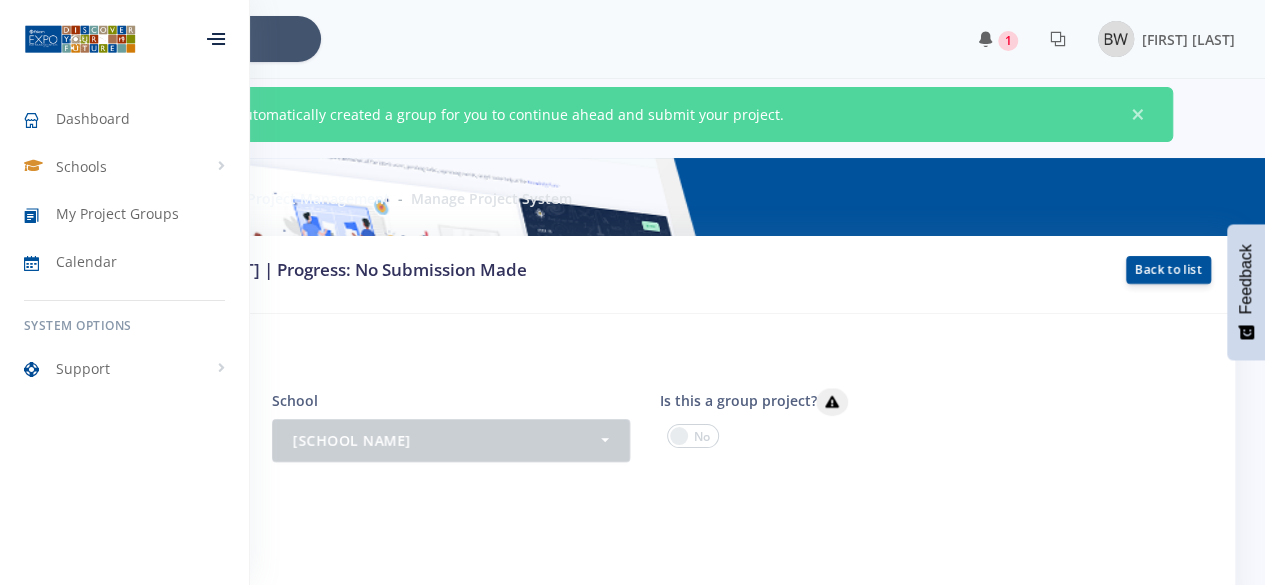 click on "Project information" at bounding box center [632, 351] 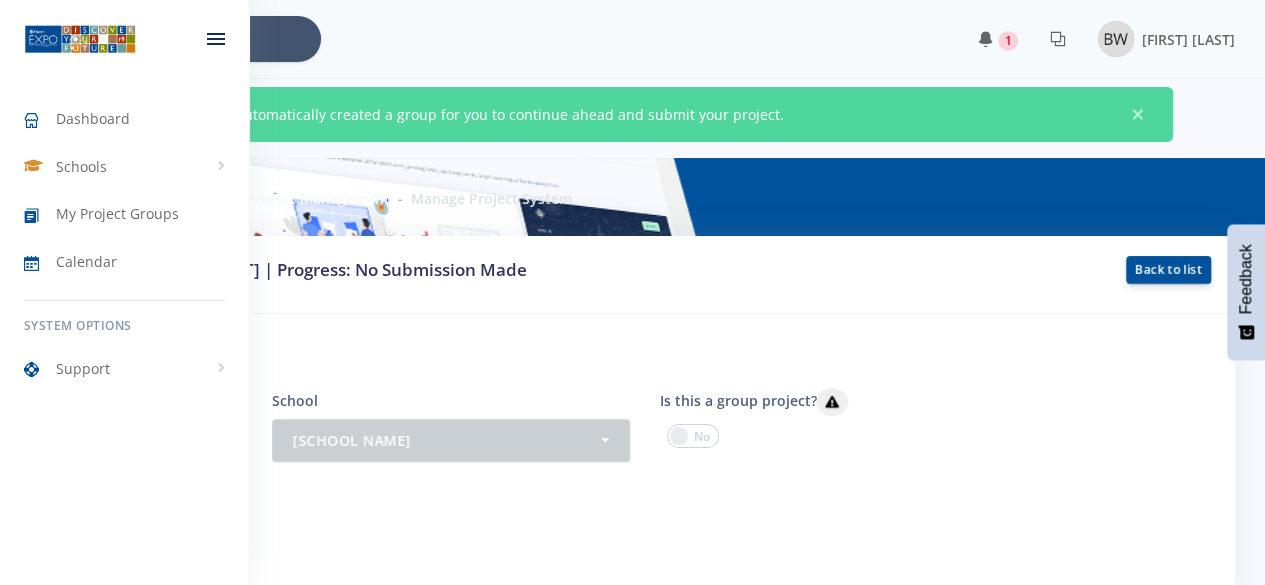 click at bounding box center (216, 39) 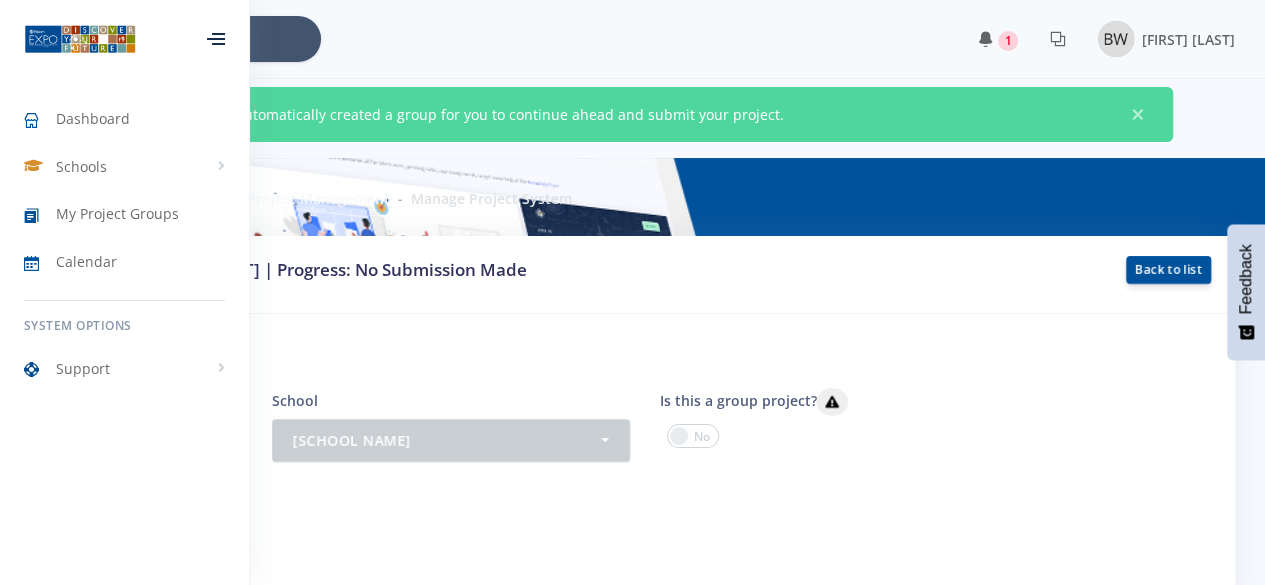 click at bounding box center (216, 39) 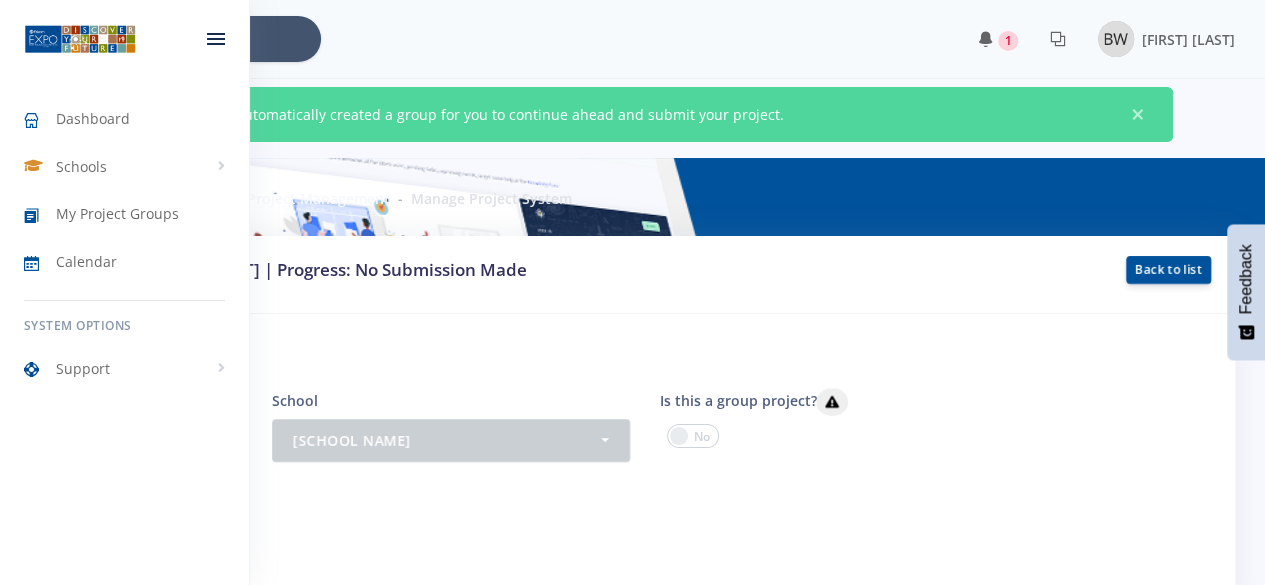 click at bounding box center [216, 39] 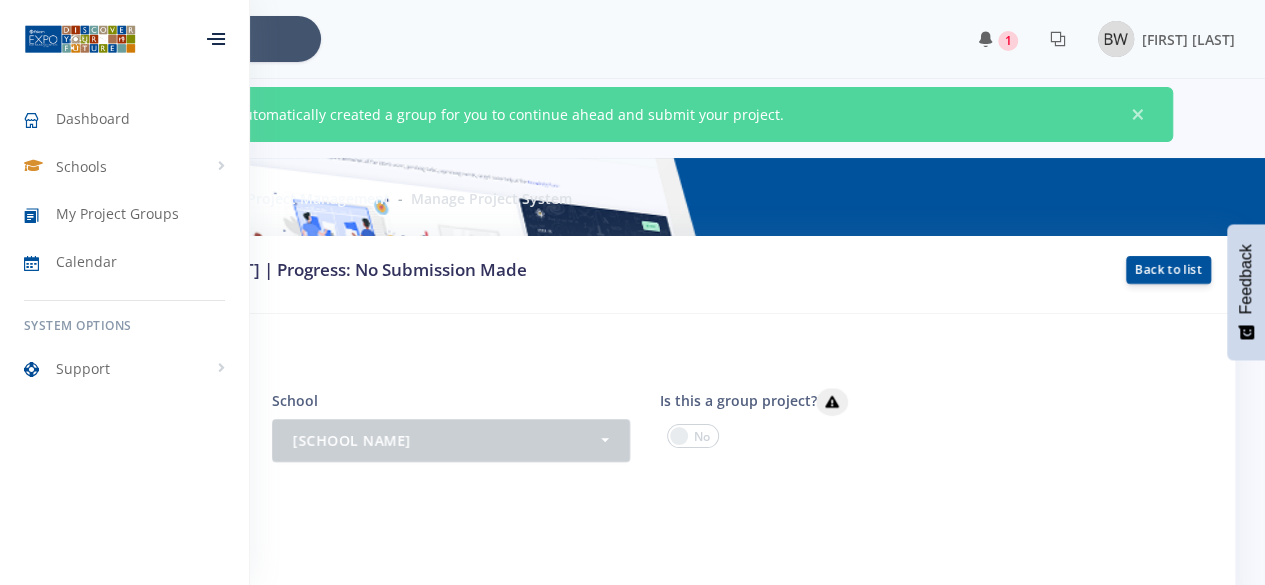 click at bounding box center [216, 39] 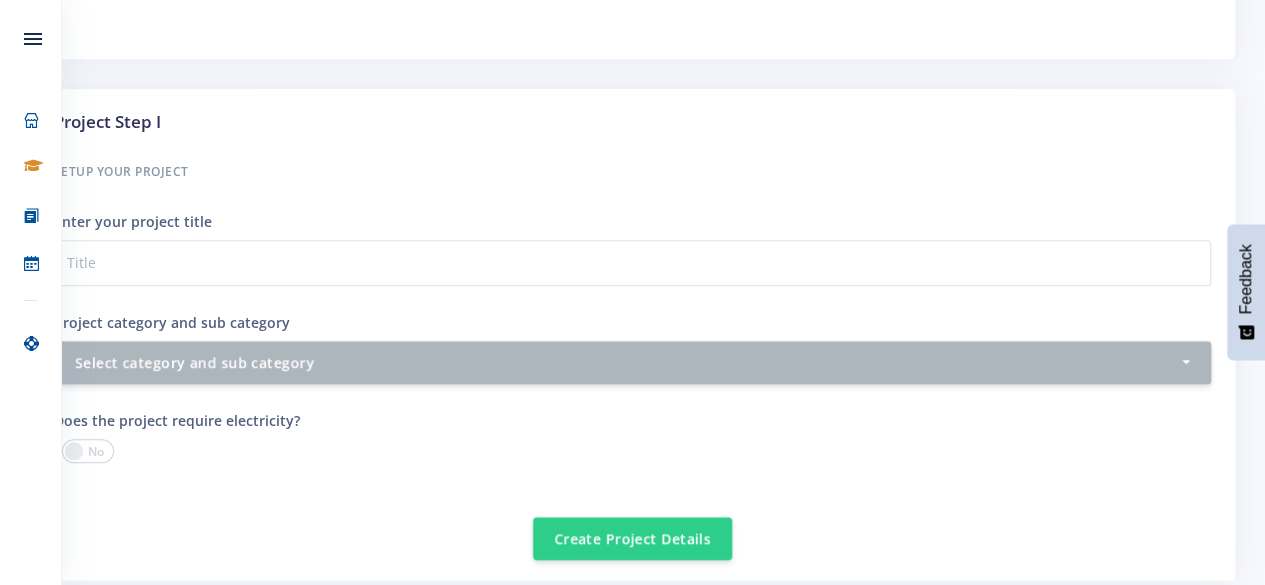 scroll, scrollTop: 536, scrollLeft: 0, axis: vertical 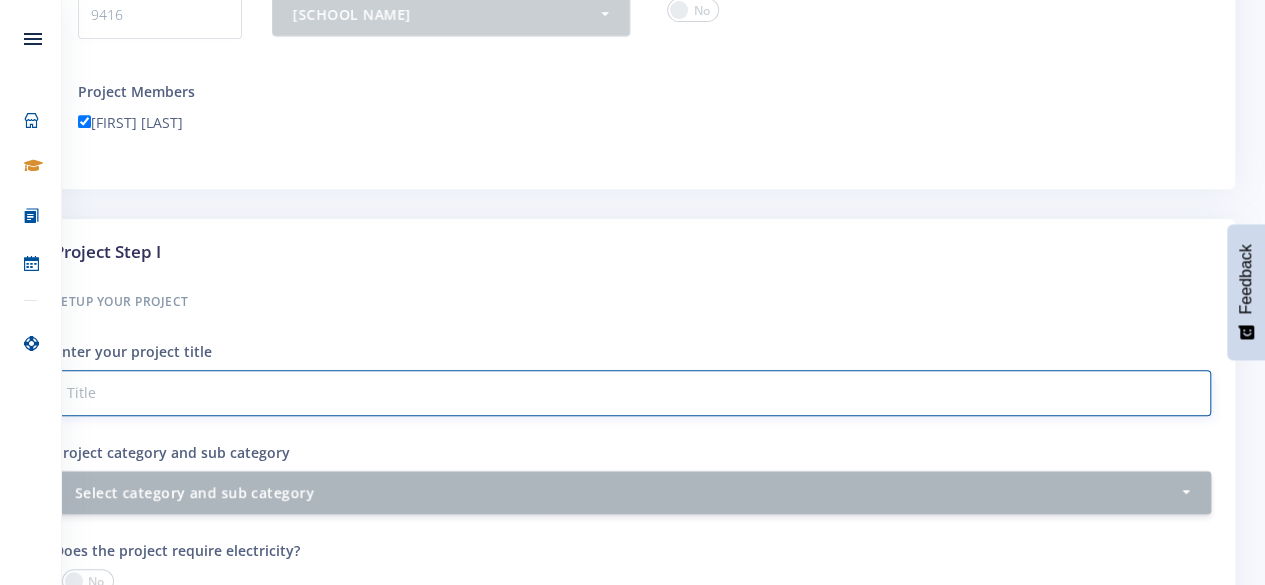 click on "Project category and sub category" at bounding box center (632, 393) 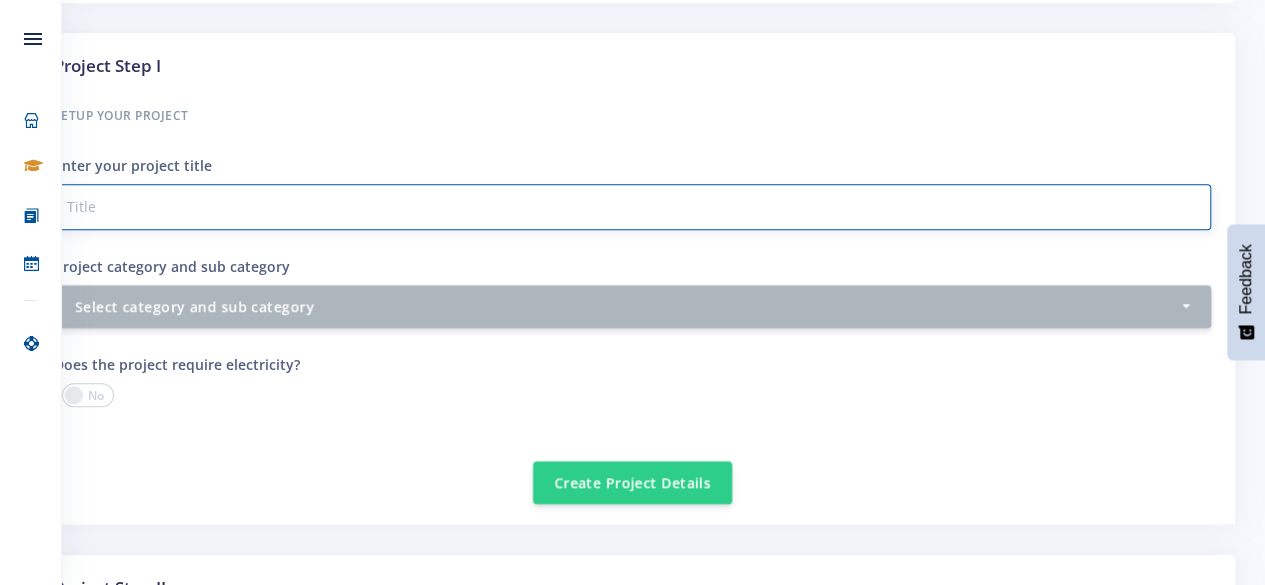 scroll, scrollTop: 618, scrollLeft: 0, axis: vertical 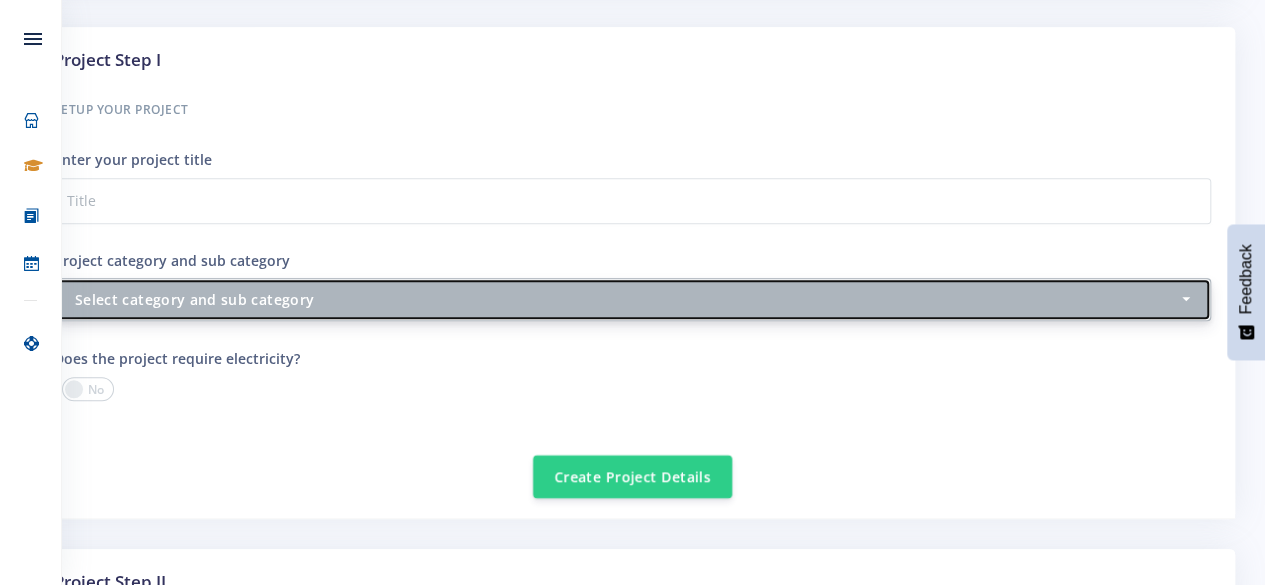 click on "Select category and sub category" at bounding box center (626, 299) 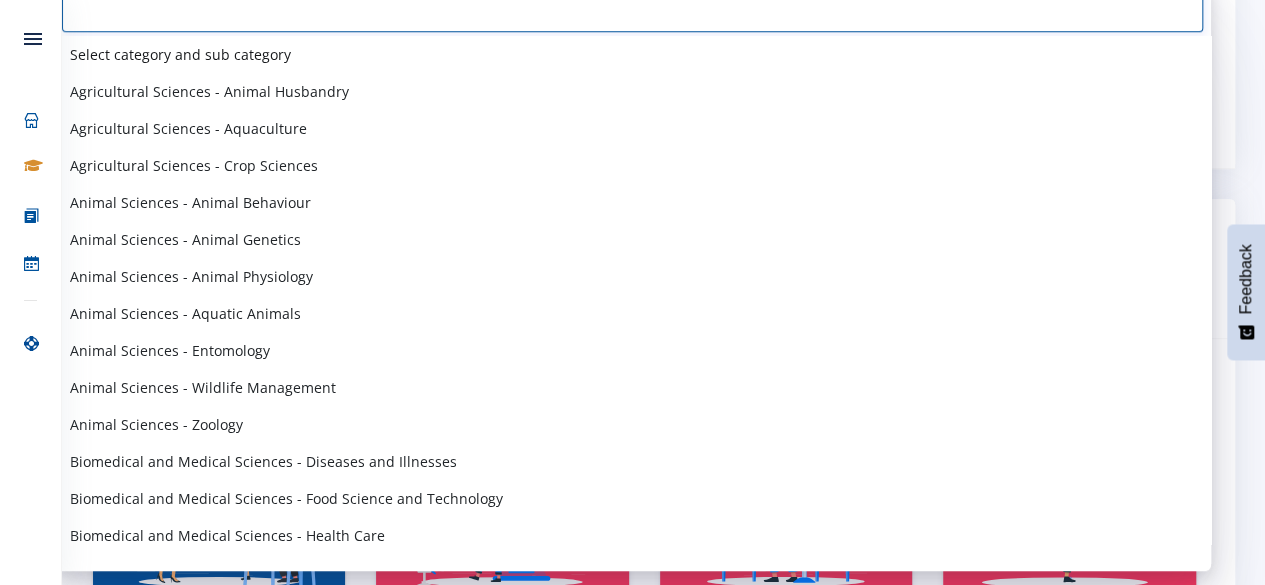 scroll, scrollTop: 972, scrollLeft: 0, axis: vertical 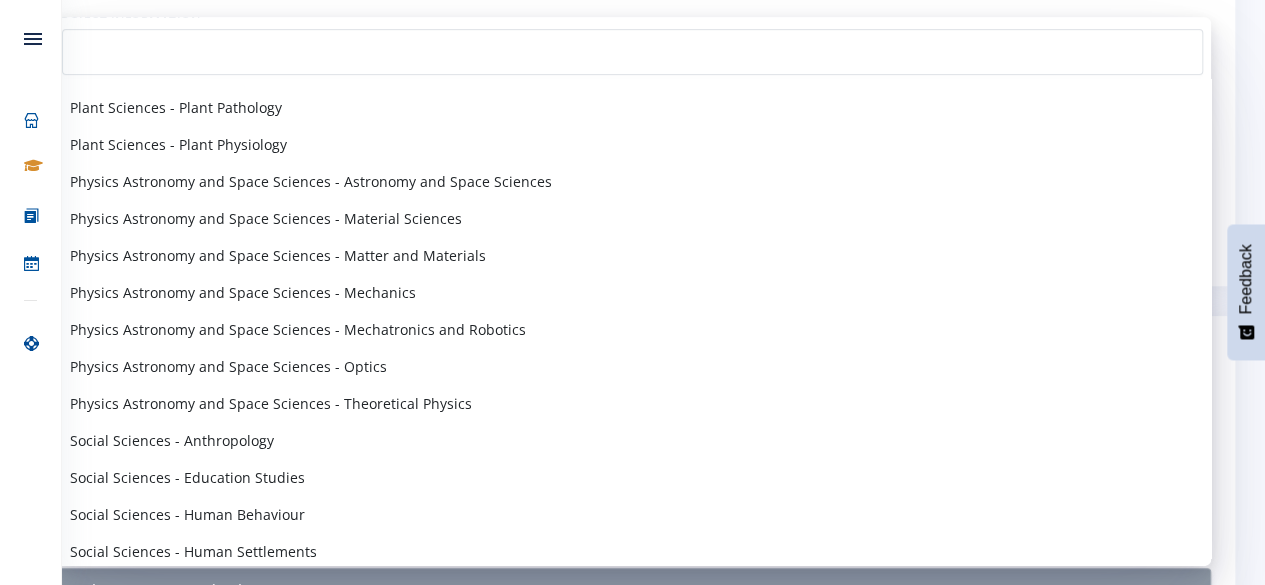 click on "Project information
Project System ID
9416
School
-
Hoërskool Vaalharts
Hoërskool Vaalharts
-" at bounding box center (632, 135) 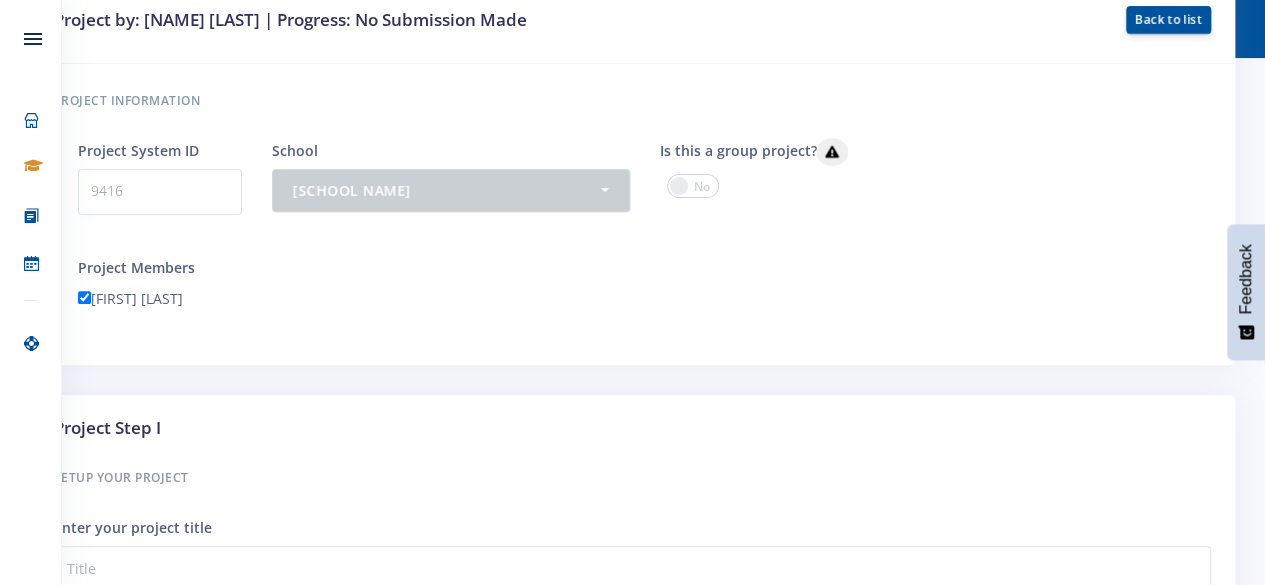 scroll, scrollTop: 0, scrollLeft: 0, axis: both 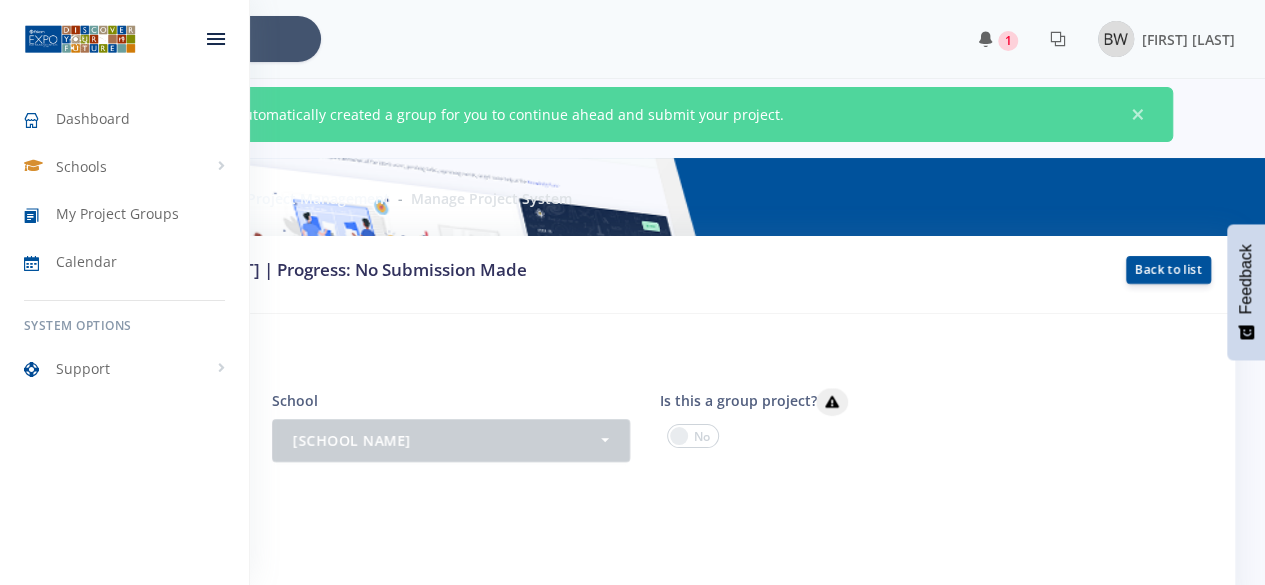 click at bounding box center (80, 39) 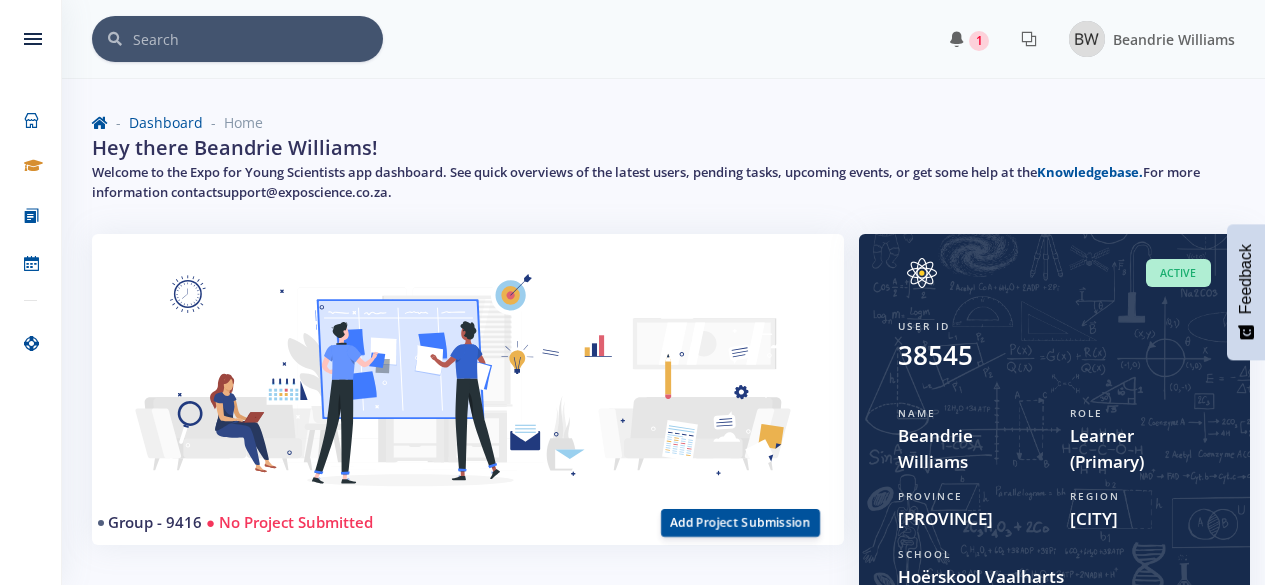 scroll, scrollTop: 0, scrollLeft: 0, axis: both 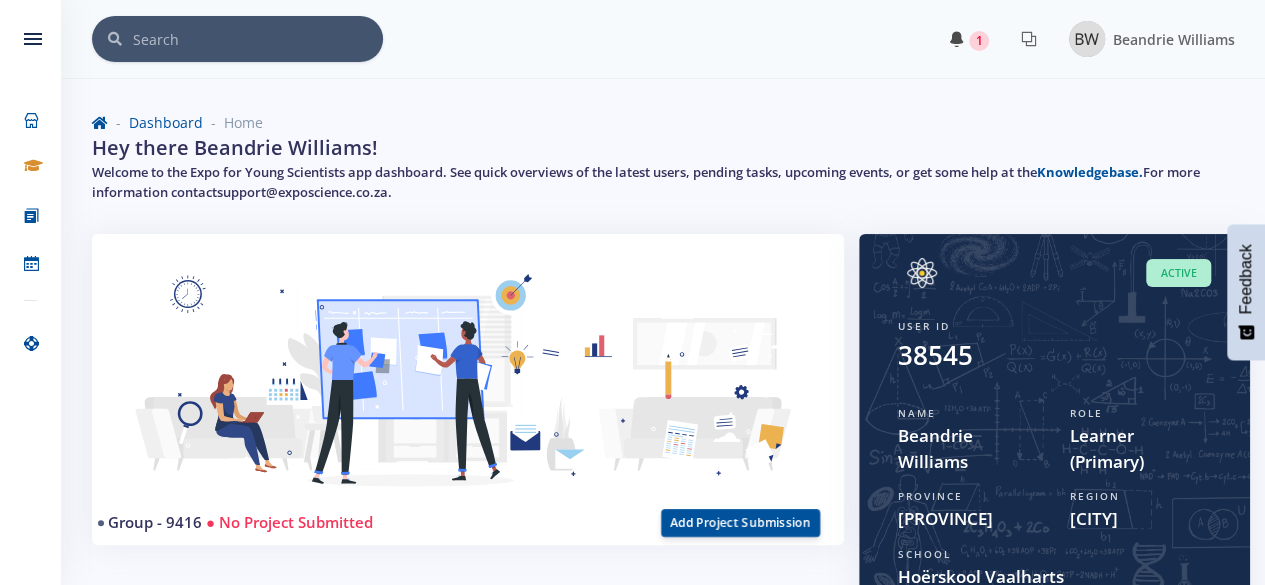 click on "1" at bounding box center [979, 41] 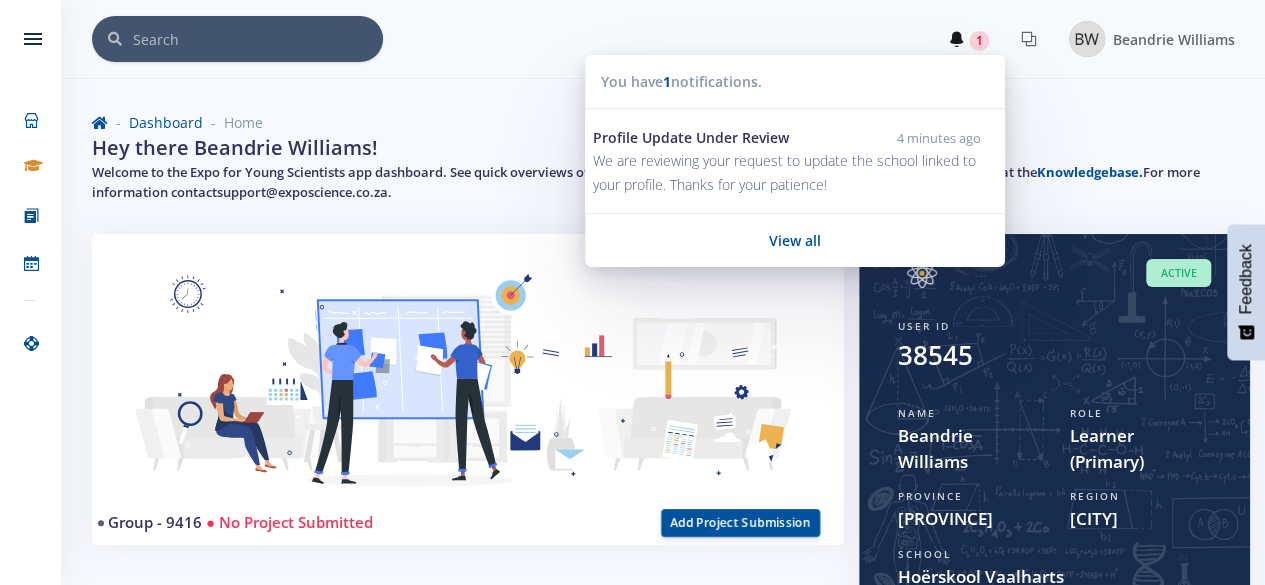 click on "Dashboard
Home" at bounding box center (663, 122) 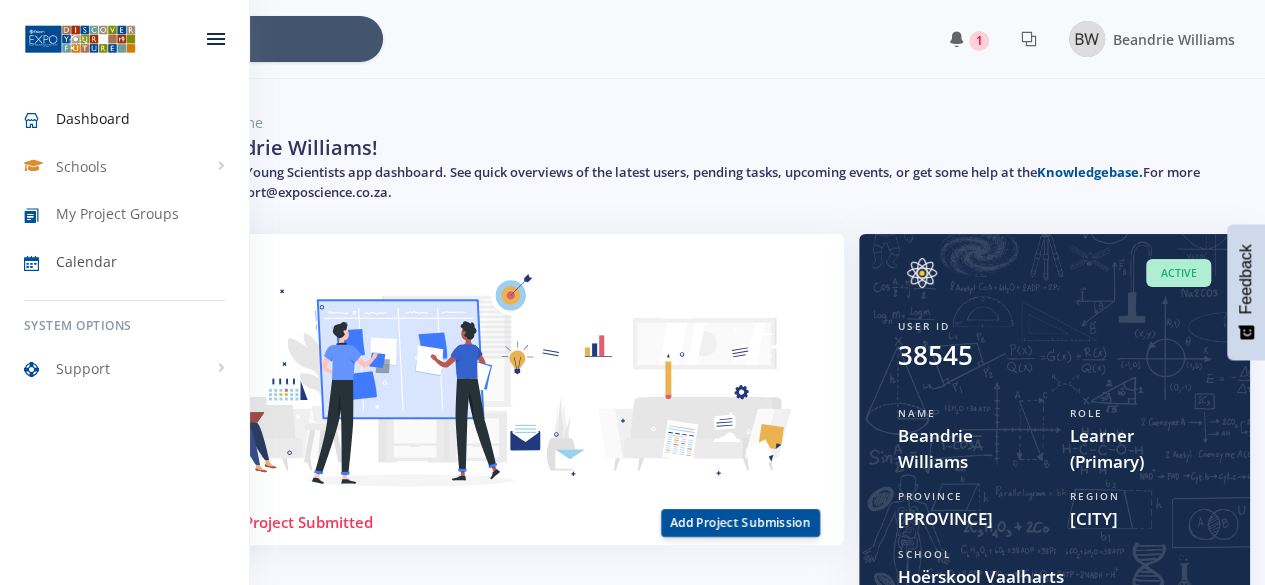 click on "Calendar" at bounding box center (86, 261) 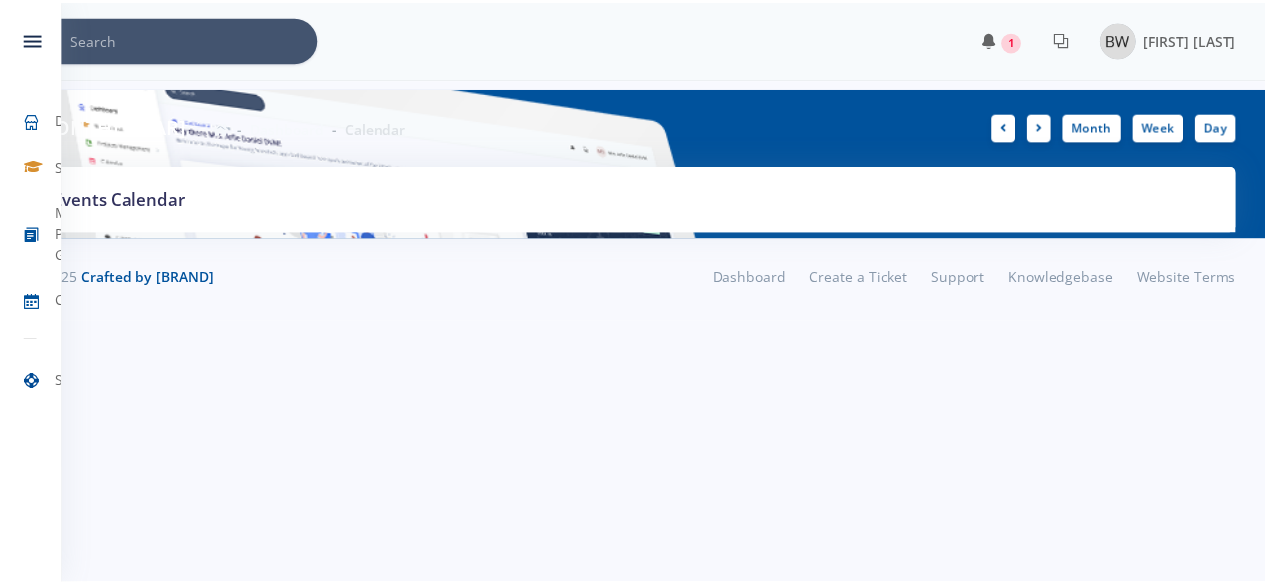 scroll, scrollTop: 0, scrollLeft: 0, axis: both 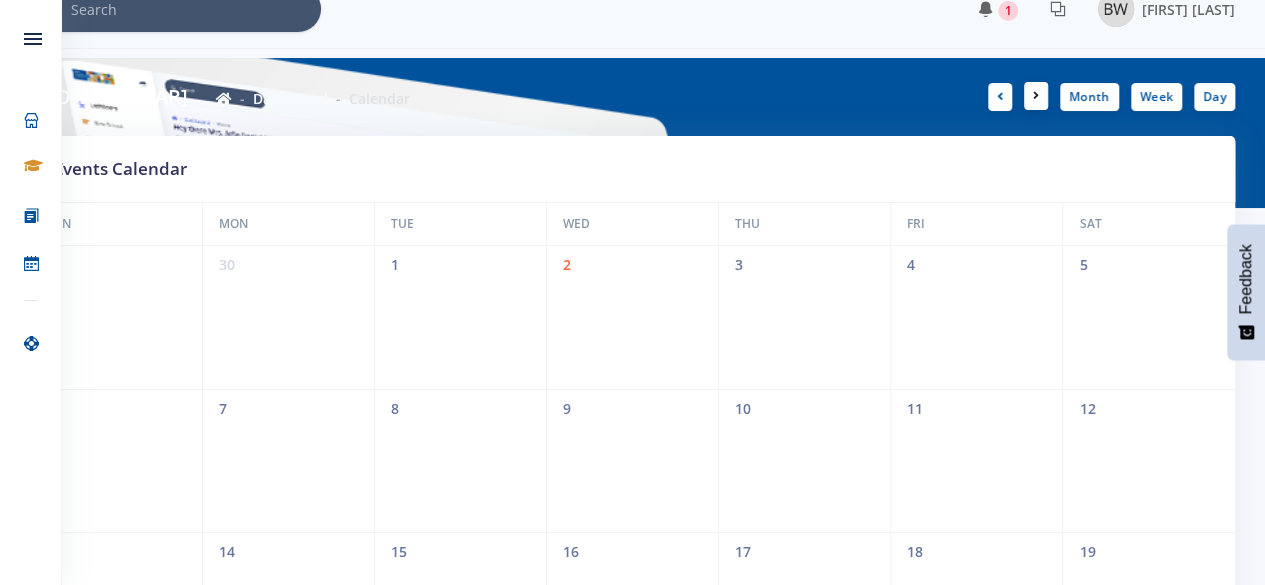 click at bounding box center (1036, 96) 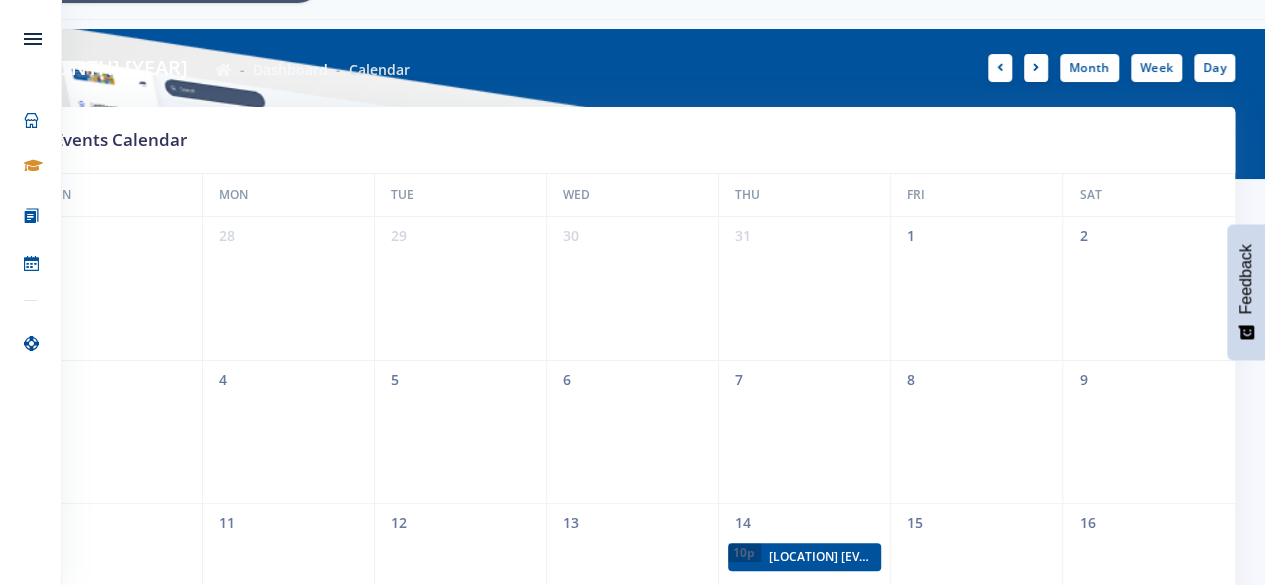 scroll, scrollTop: 62, scrollLeft: 0, axis: vertical 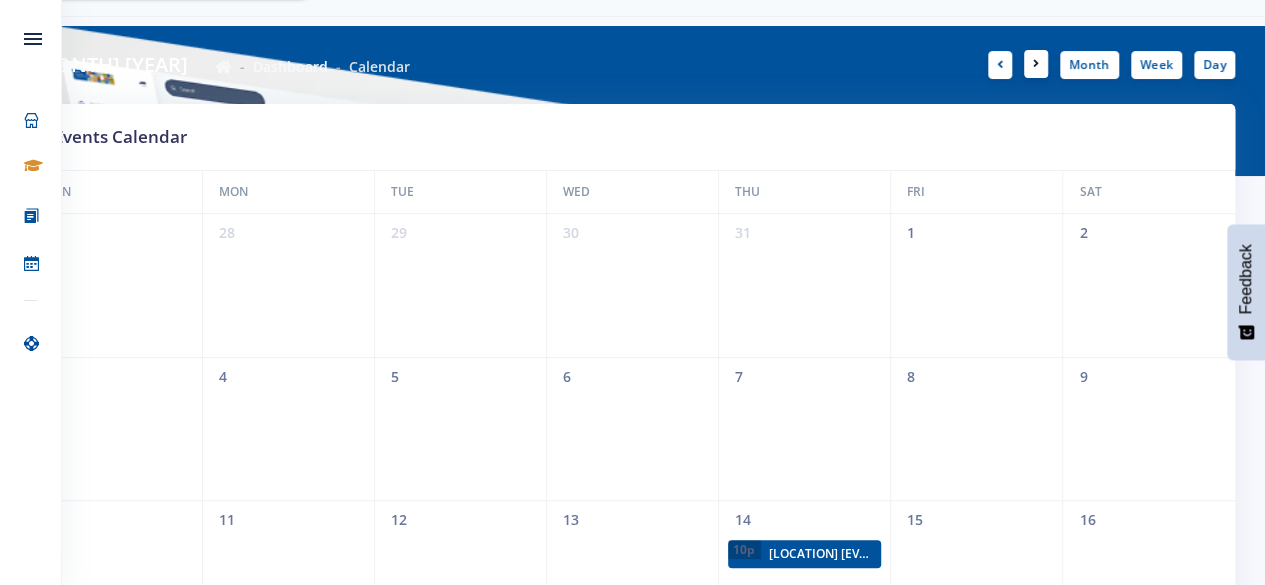 click at bounding box center (1036, 64) 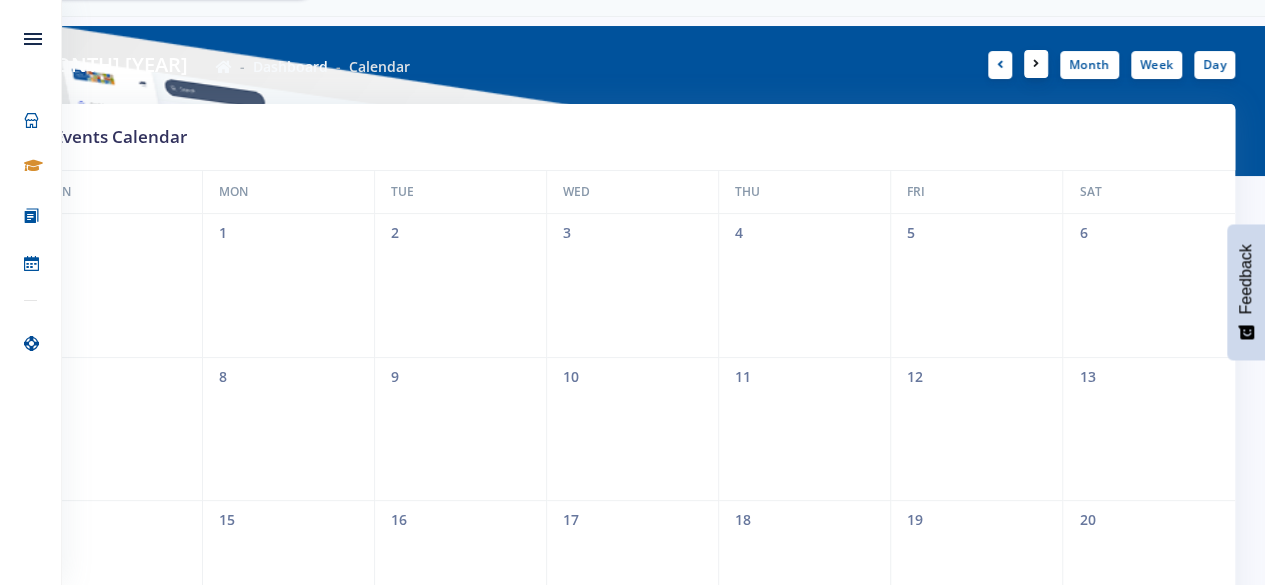 click at bounding box center [1036, 64] 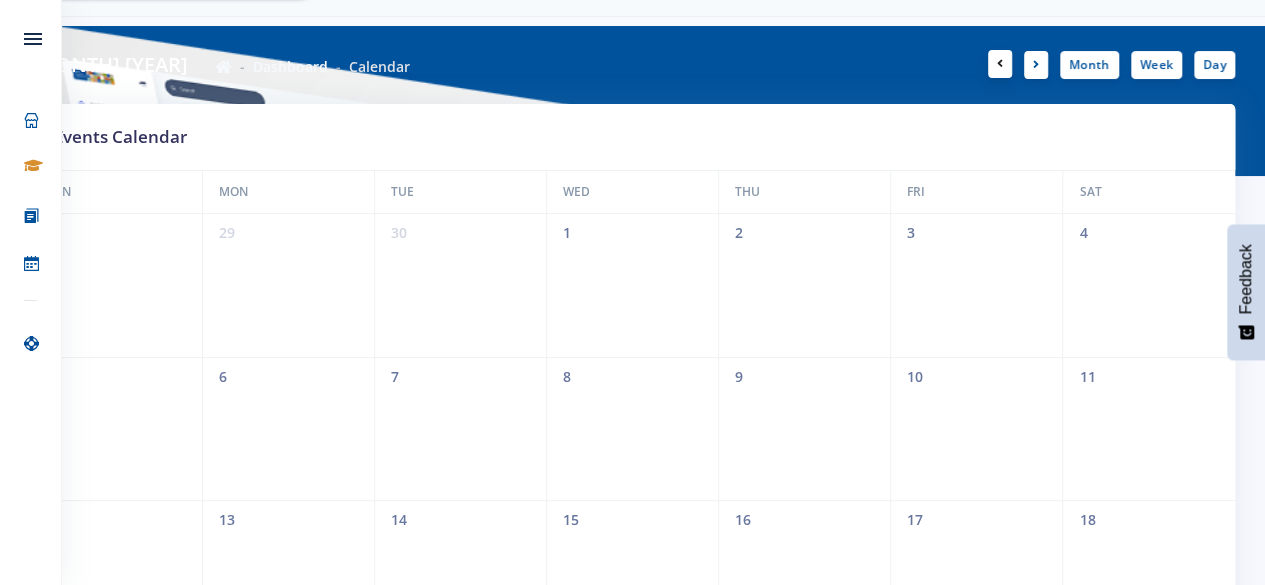 click at bounding box center (1000, 64) 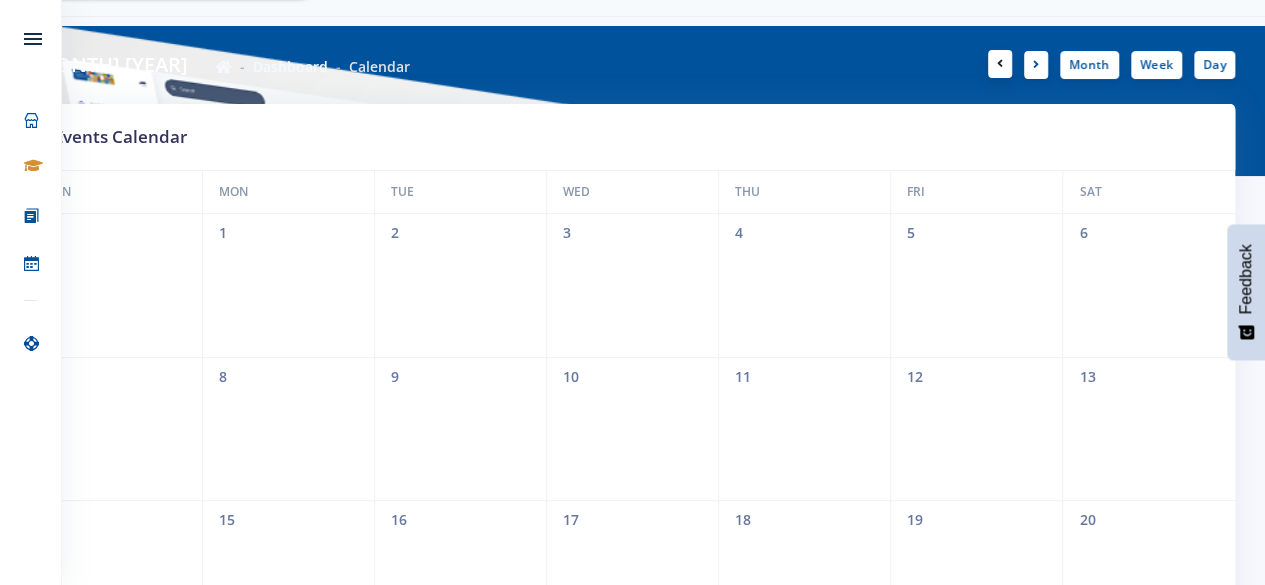 click at bounding box center (1000, 64) 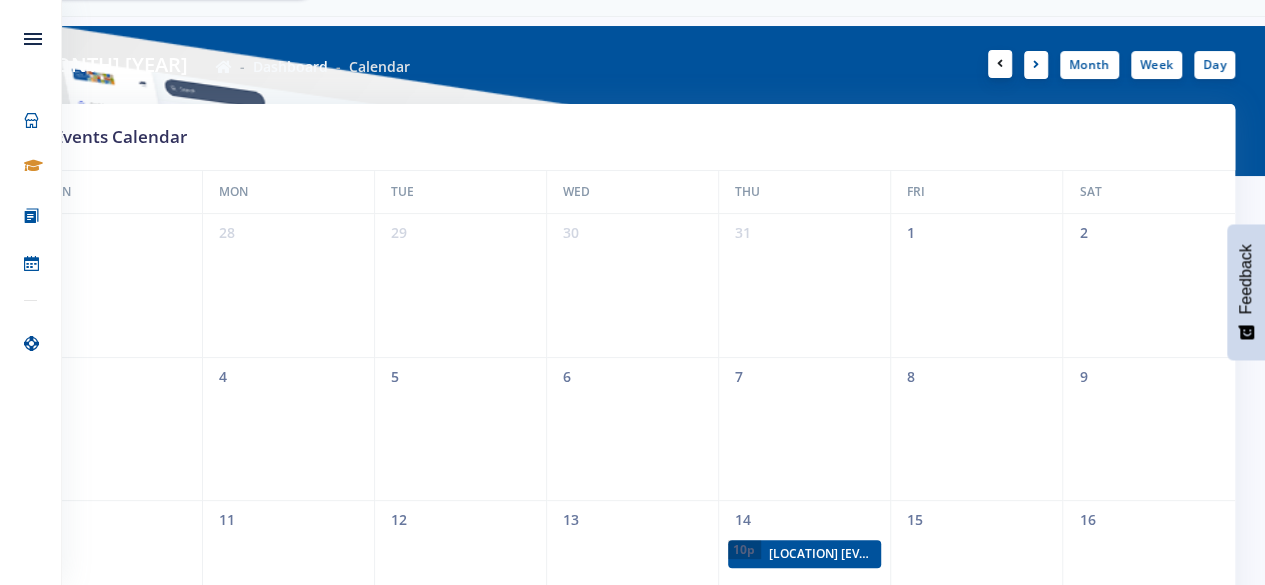 click at bounding box center (1000, 64) 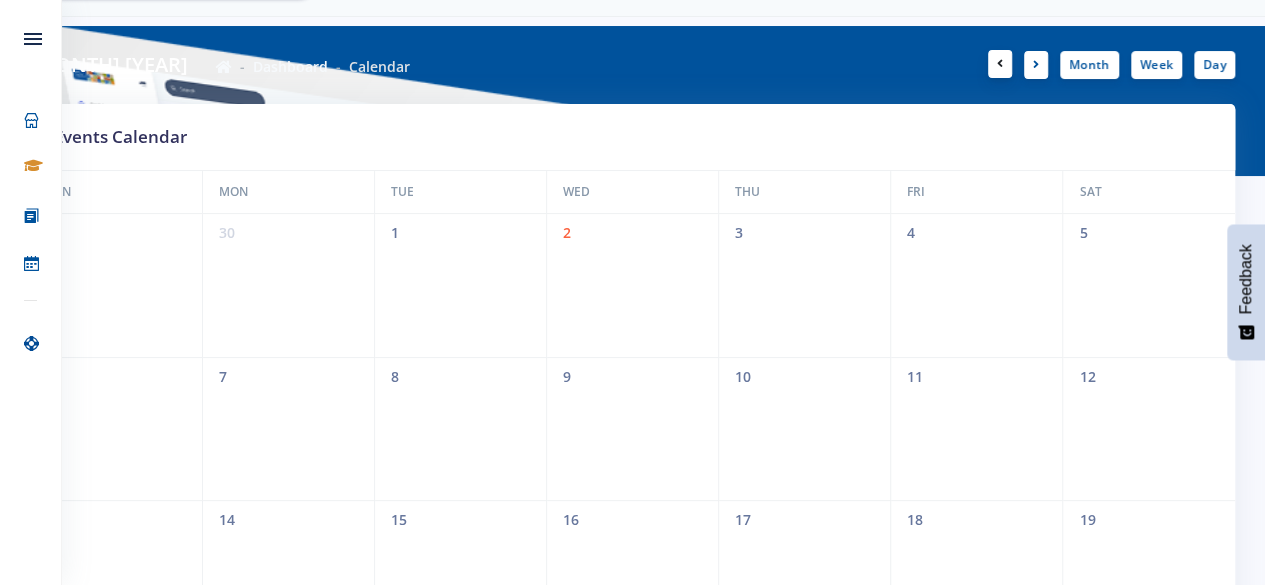 click at bounding box center (1000, 64) 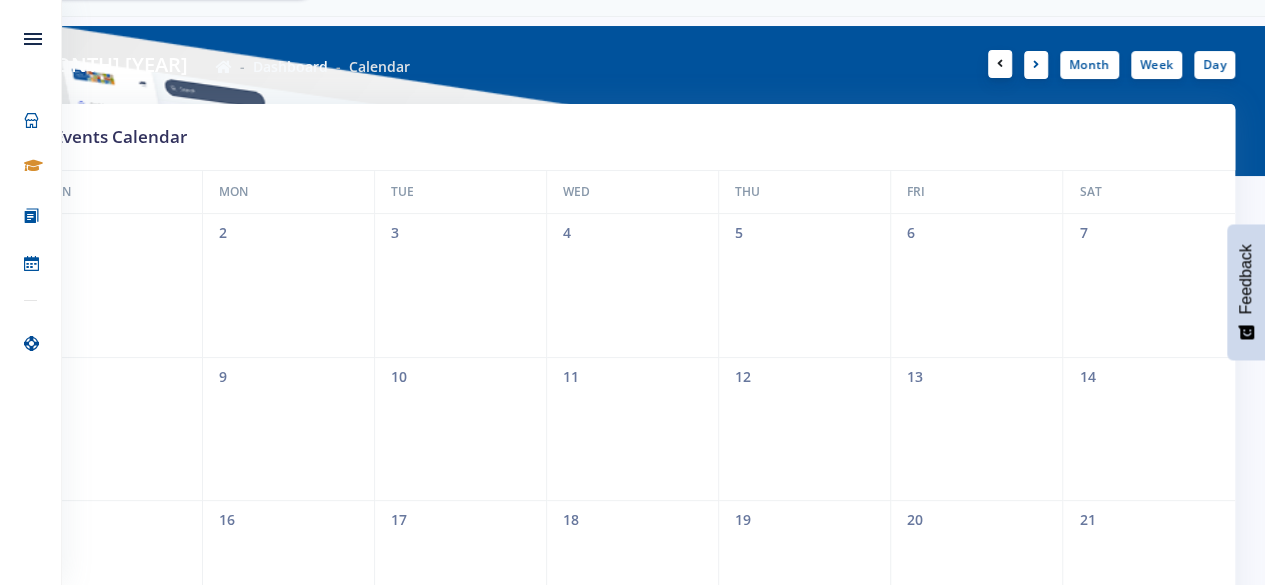 click at bounding box center (1000, 64) 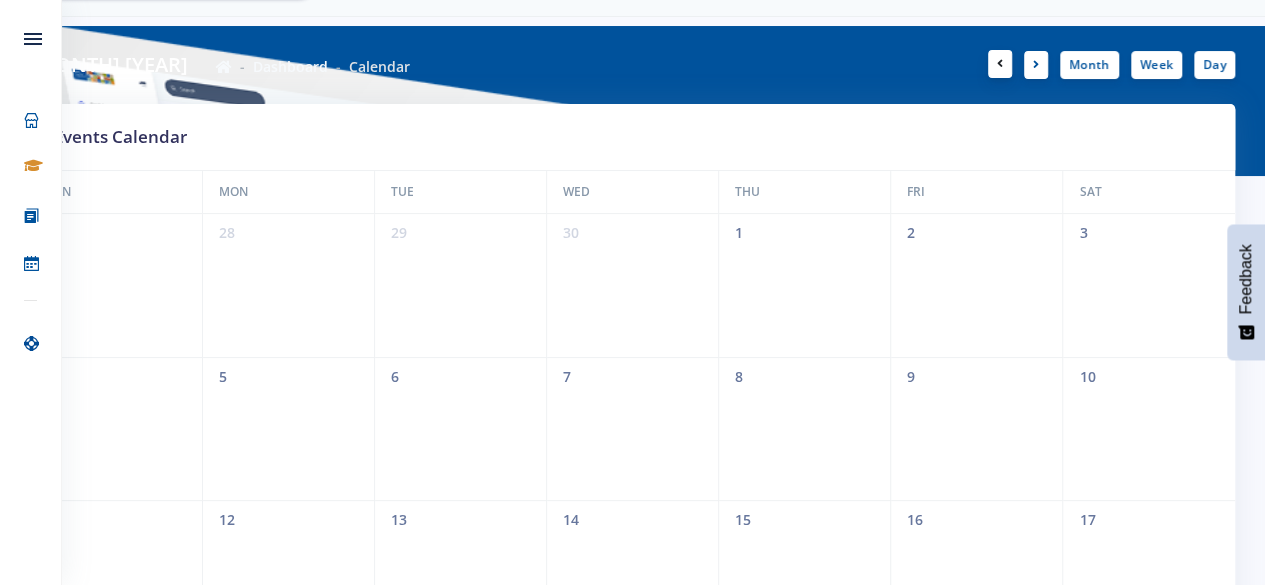 click at bounding box center [1000, 64] 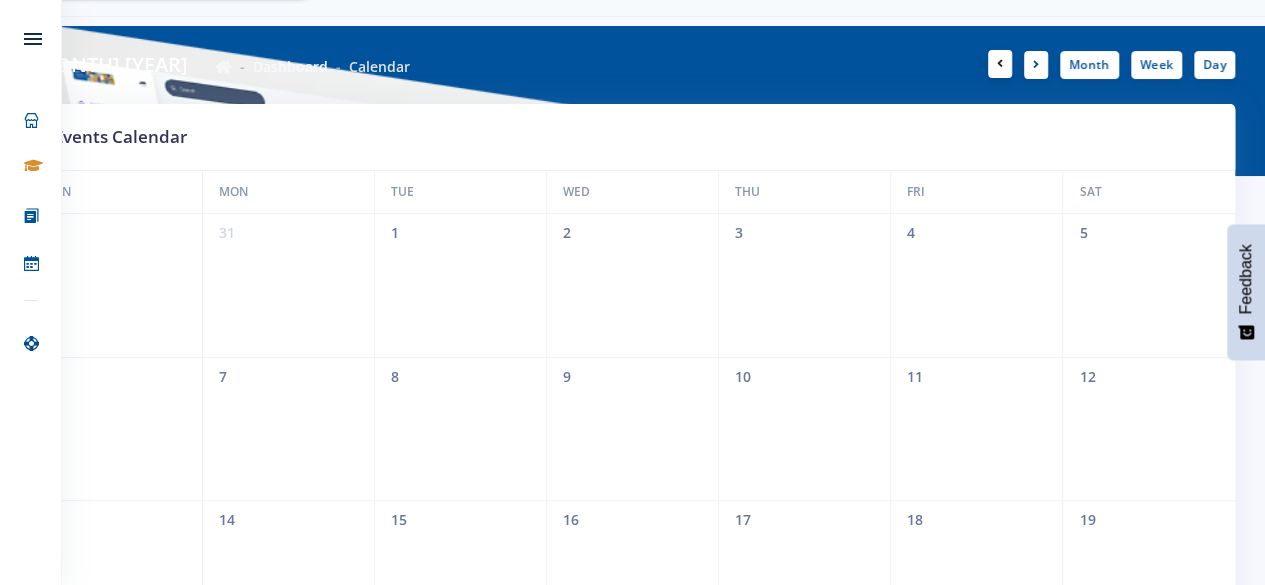 click at bounding box center [1000, 64] 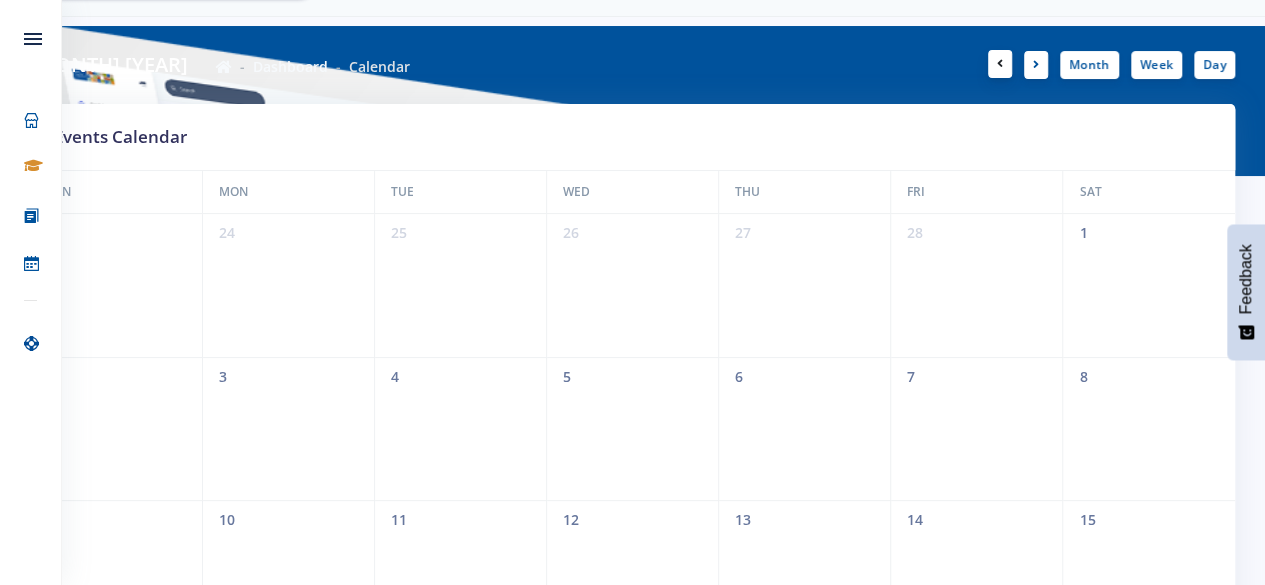 click at bounding box center [1000, 64] 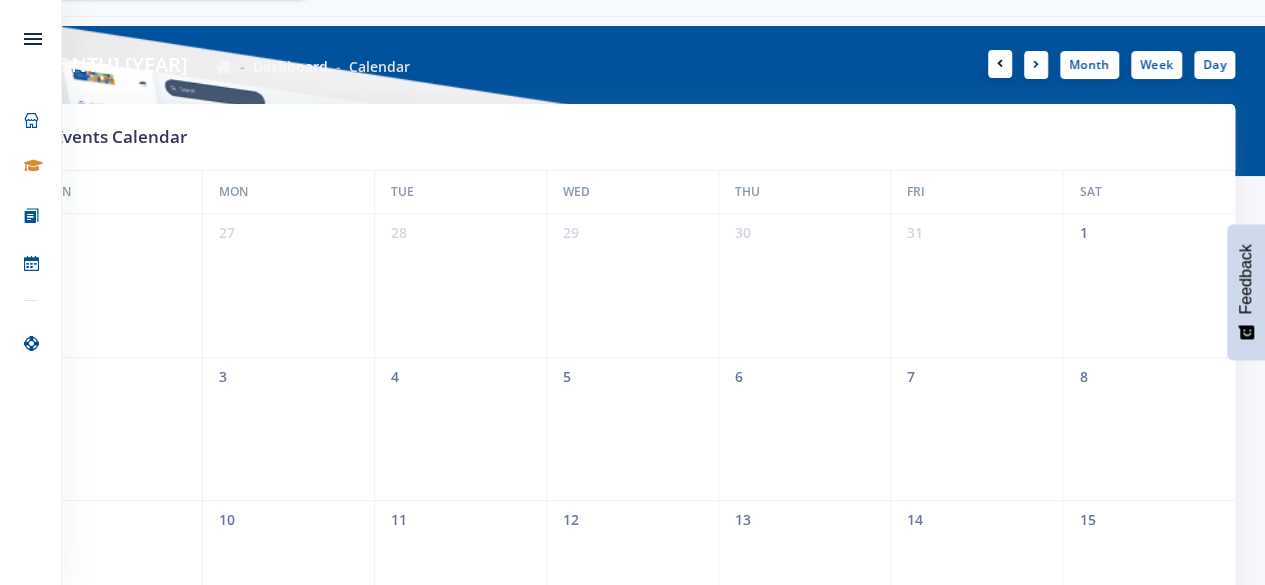 click at bounding box center [1000, 64] 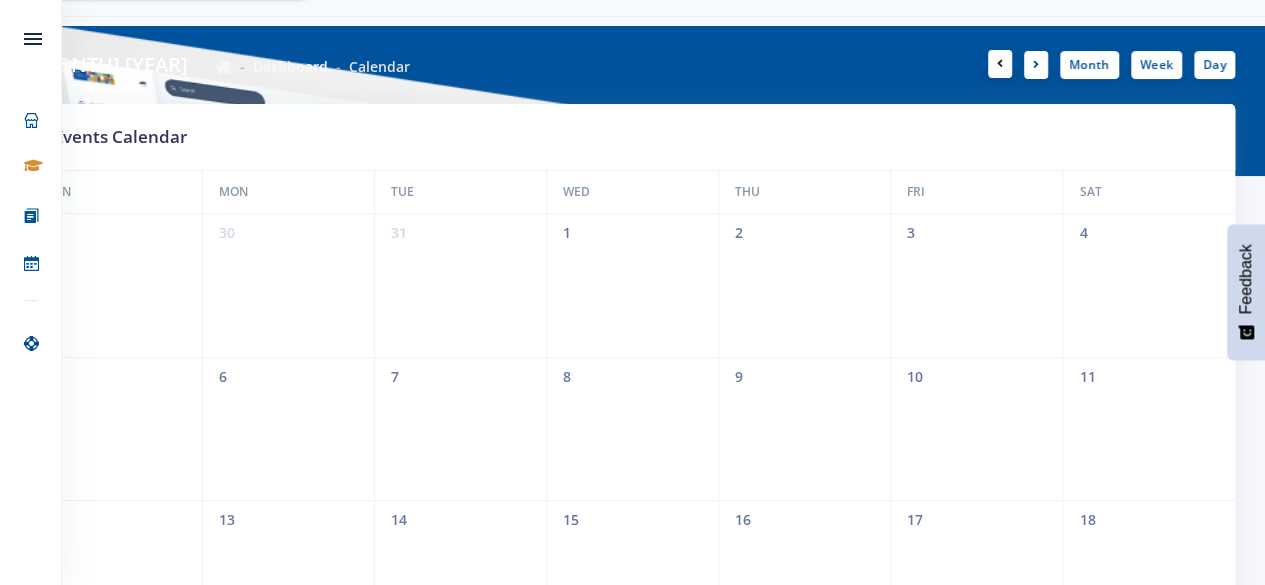 click at bounding box center [1000, 64] 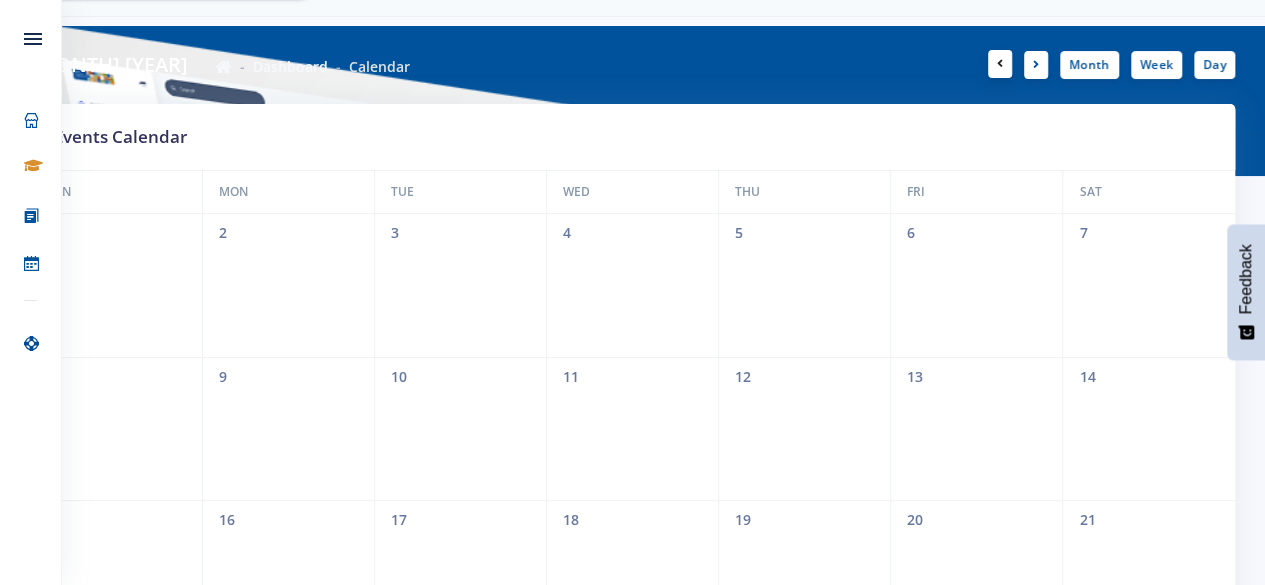click at bounding box center [1000, 64] 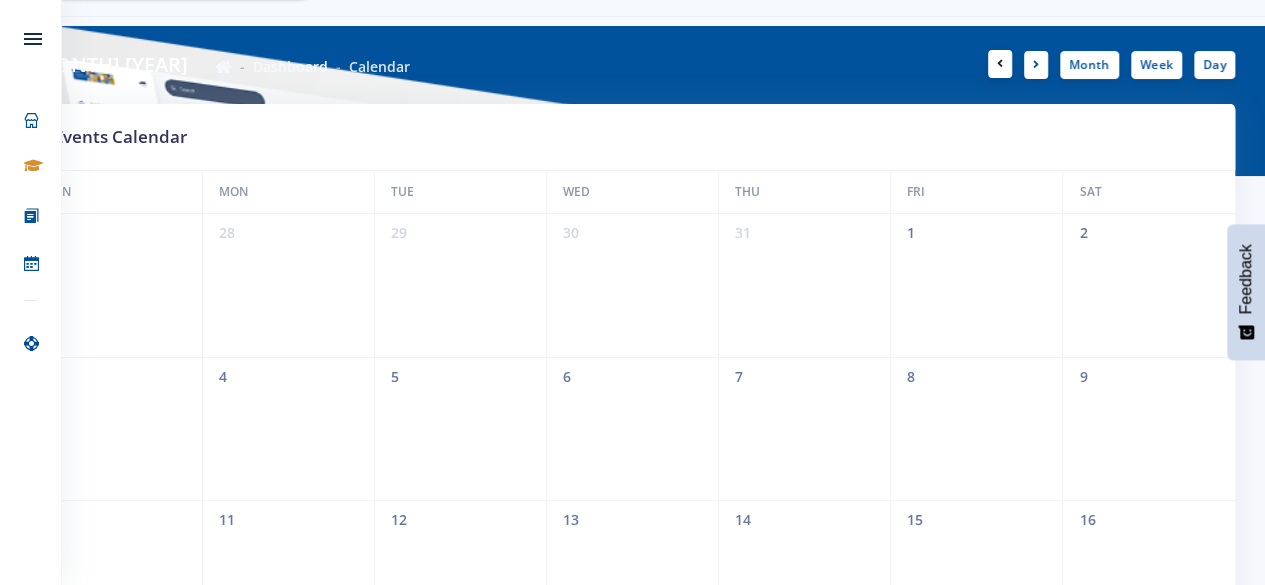click at bounding box center (1000, 64) 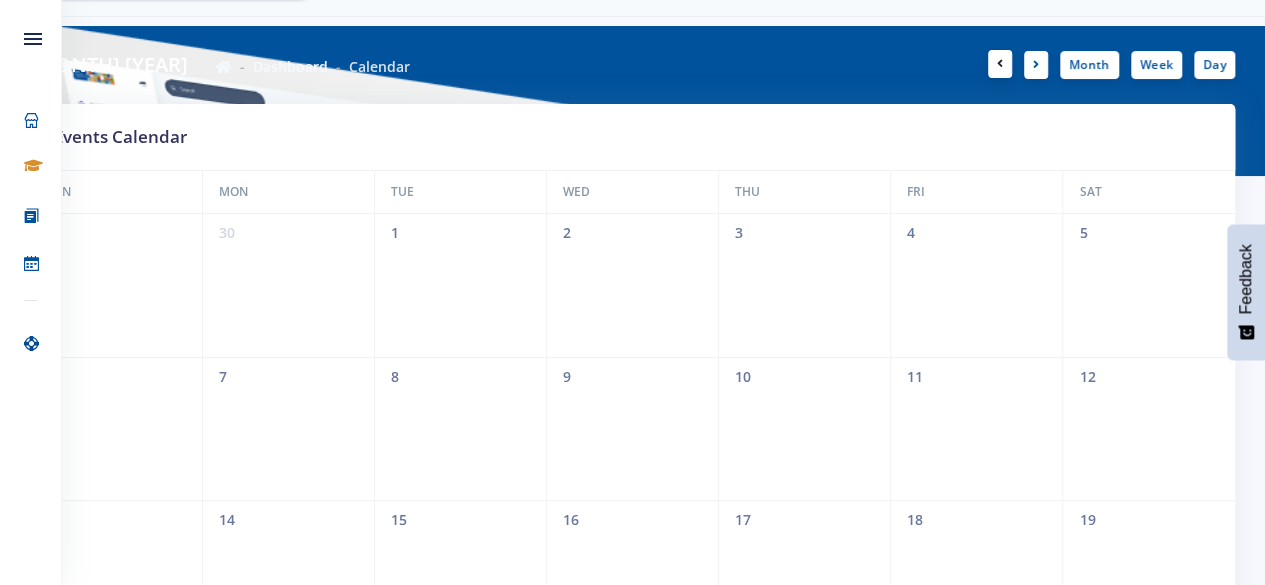 click at bounding box center [1000, 64] 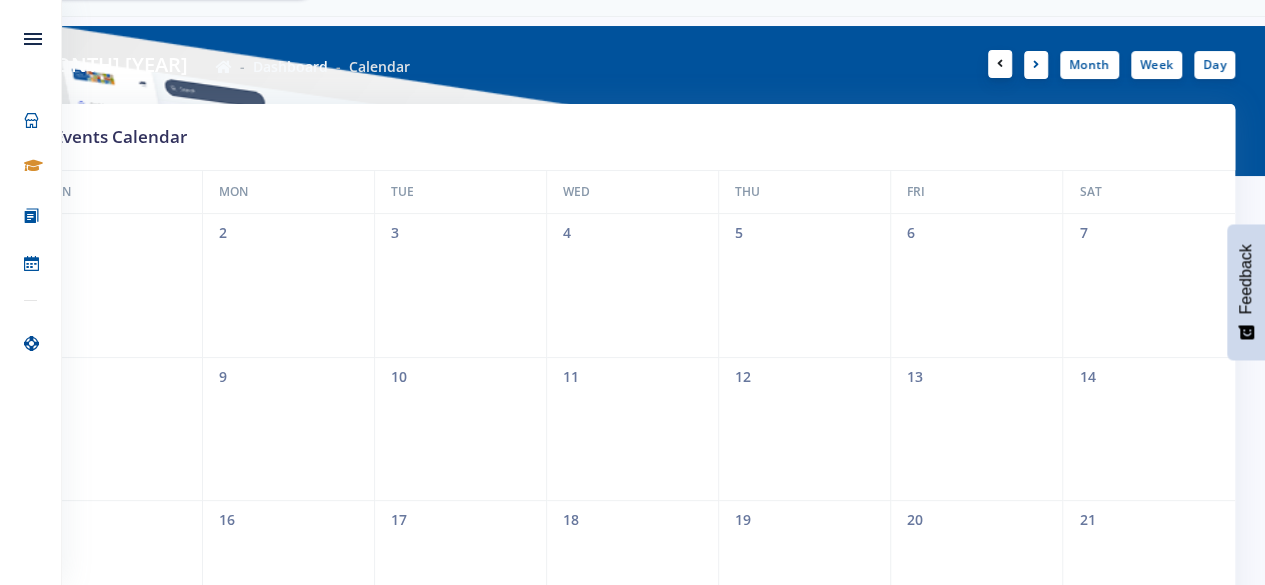 click at bounding box center [1000, 64] 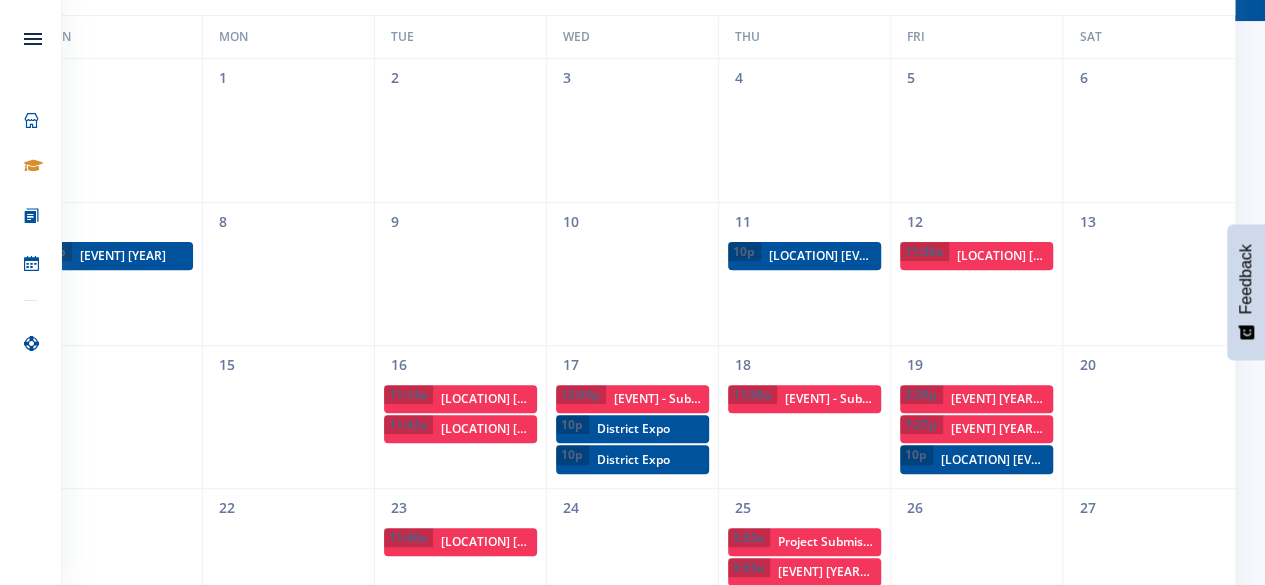 scroll, scrollTop: 0, scrollLeft: 0, axis: both 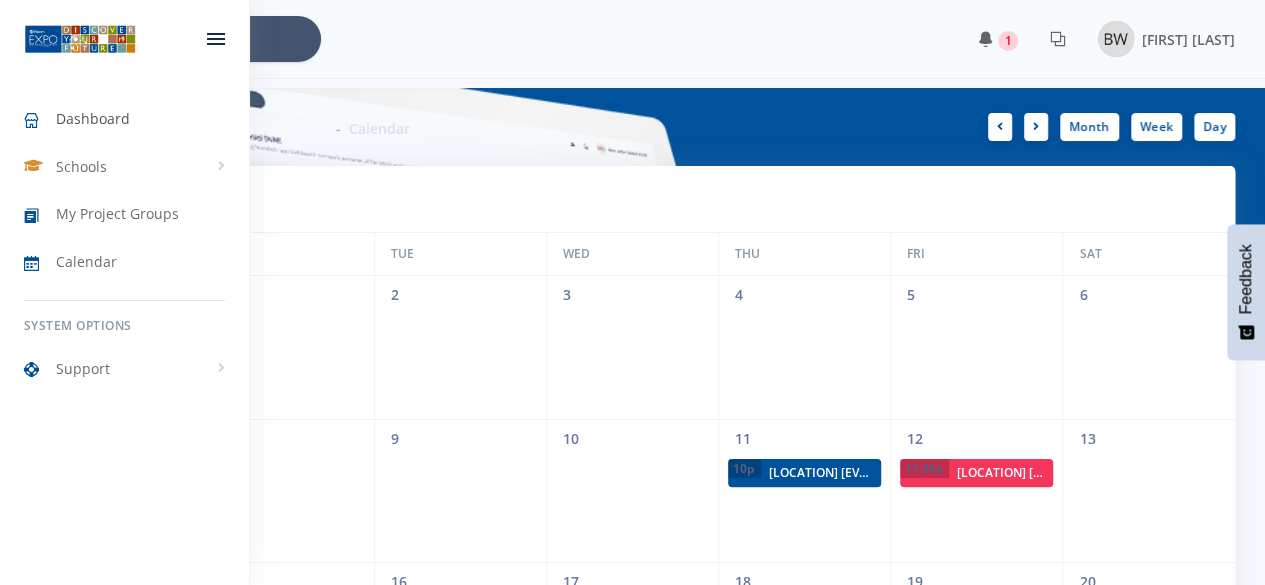 click at bounding box center (40, 121) 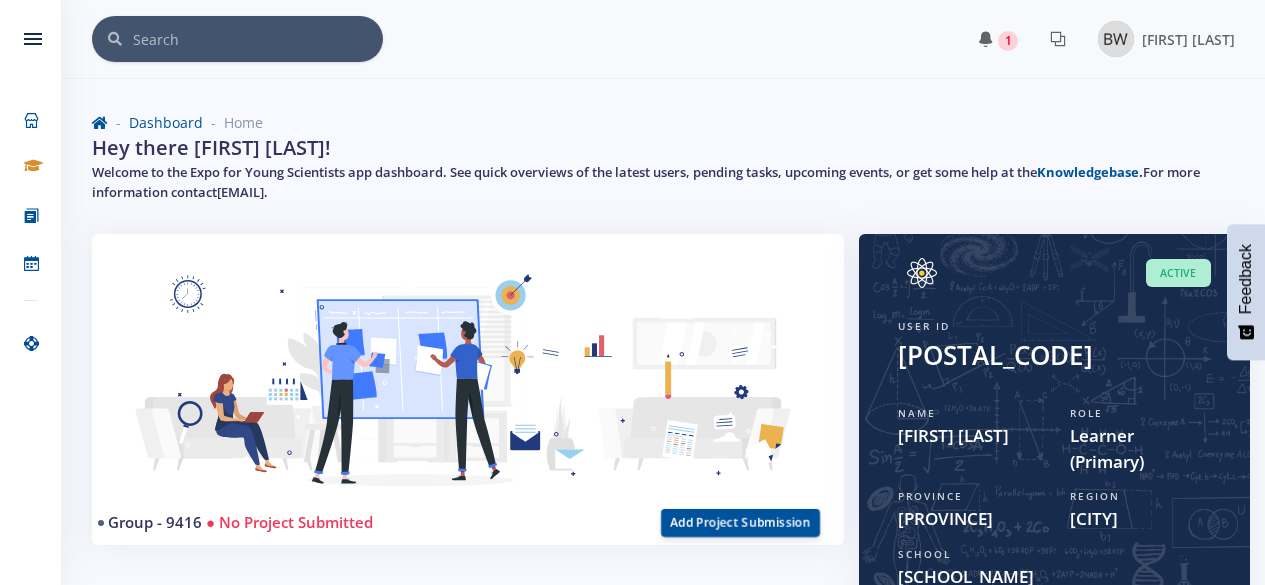 scroll, scrollTop: 0, scrollLeft: 0, axis: both 